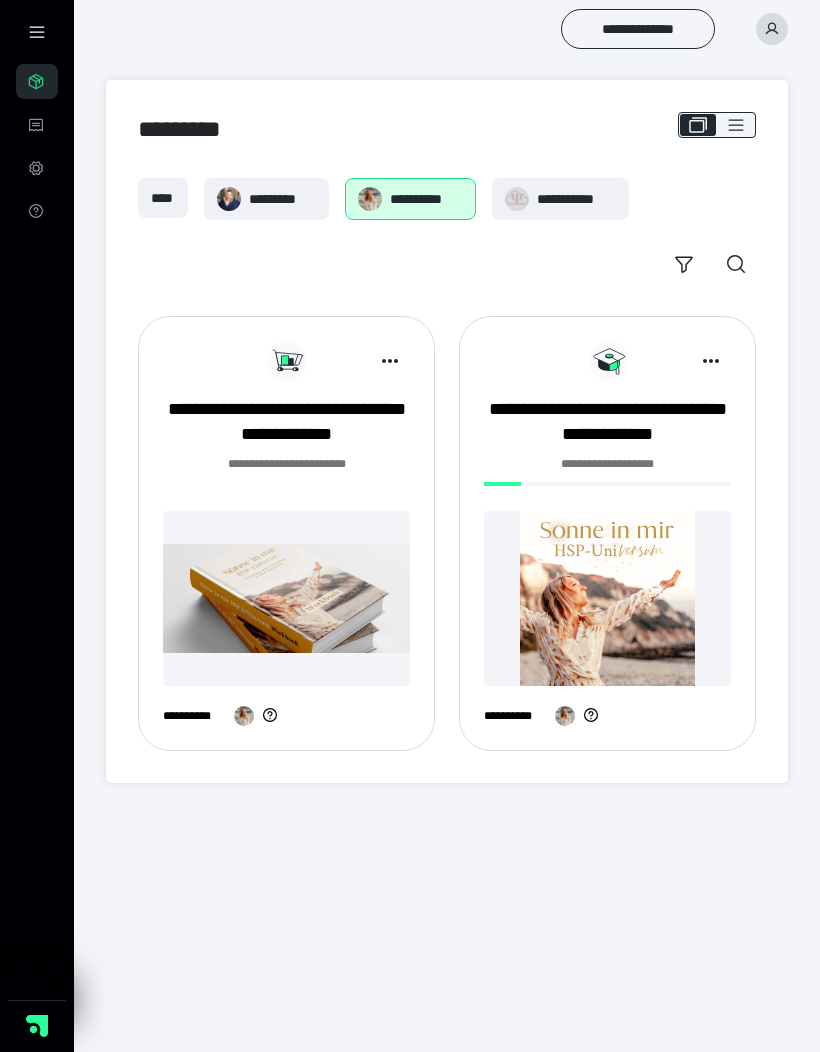scroll, scrollTop: 0, scrollLeft: 0, axis: both 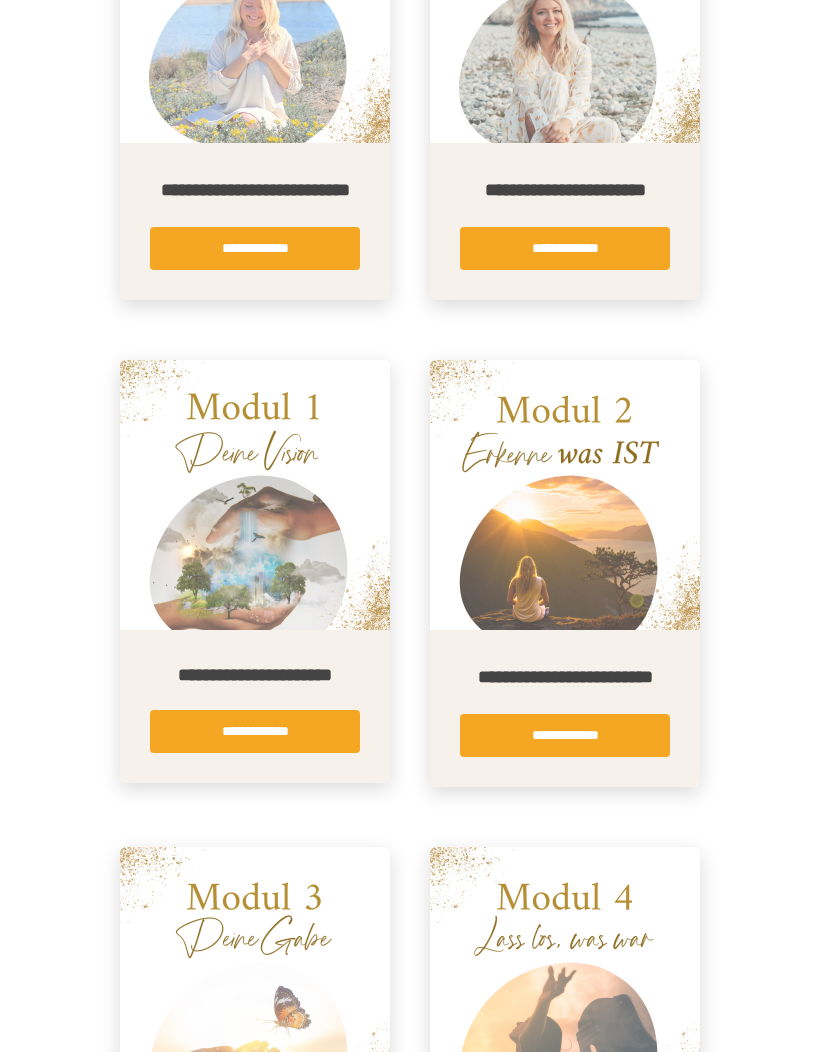 click on "**********" at bounding box center (565, 735) 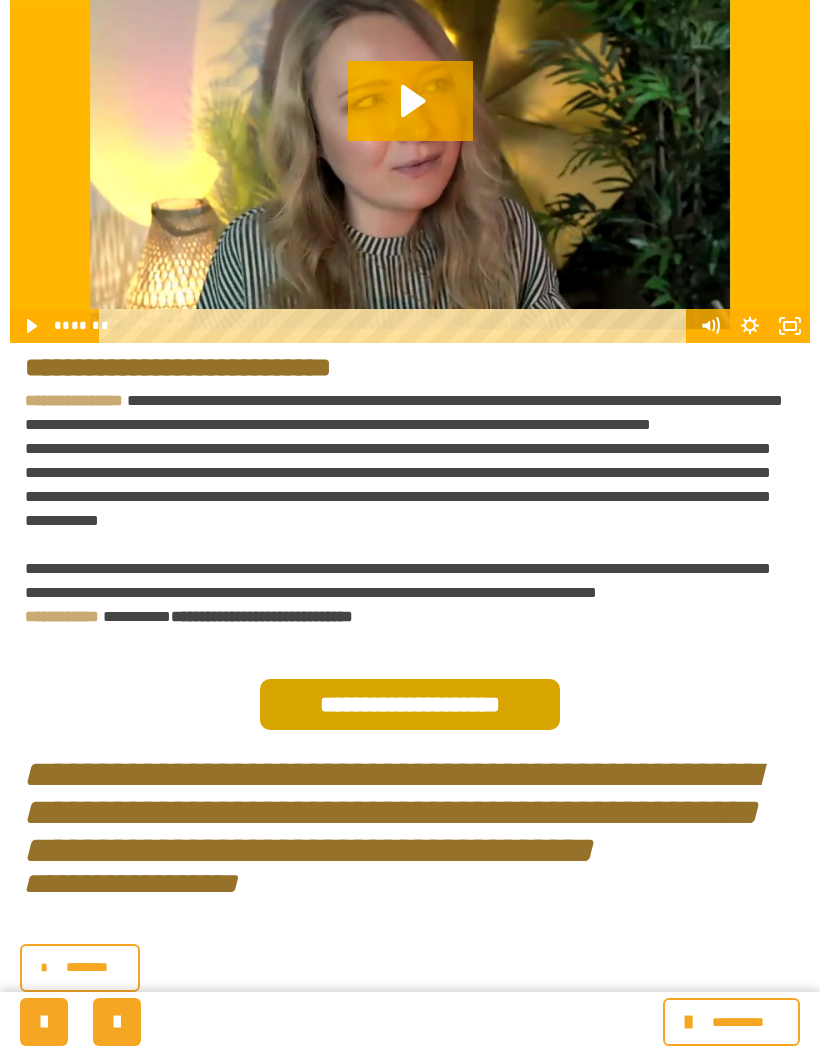 scroll, scrollTop: 573, scrollLeft: 0, axis: vertical 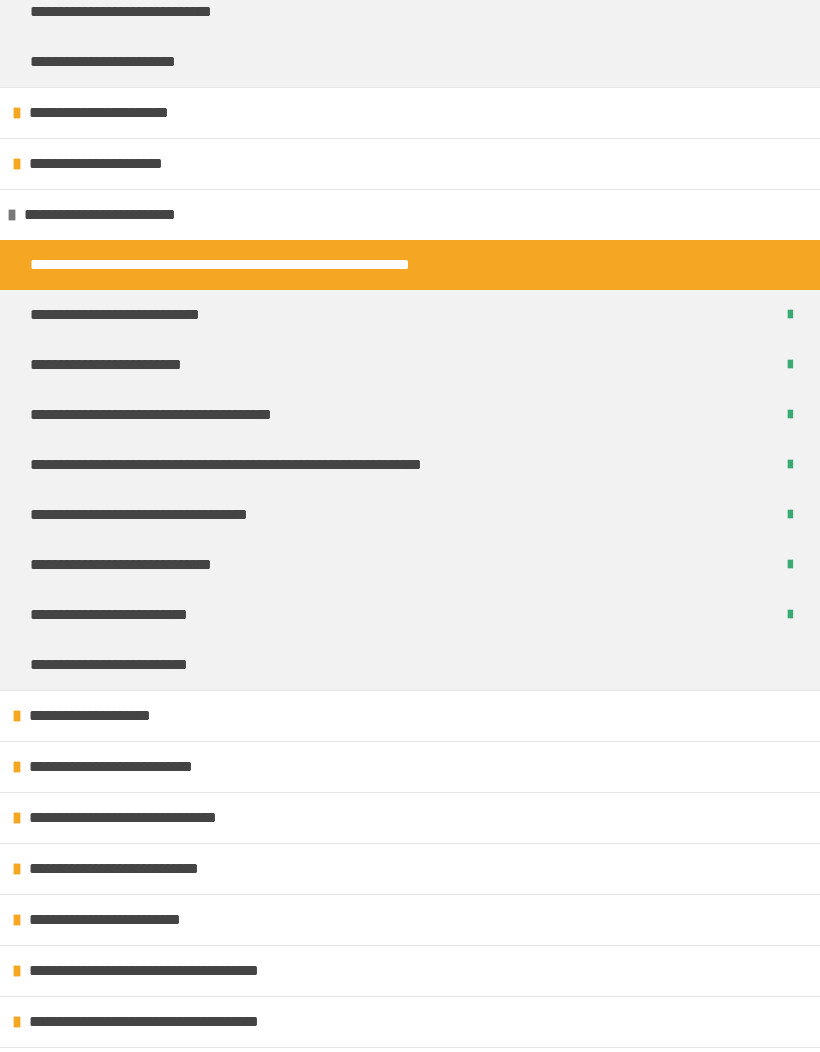 click on "**********" at bounding box center [410, 766] 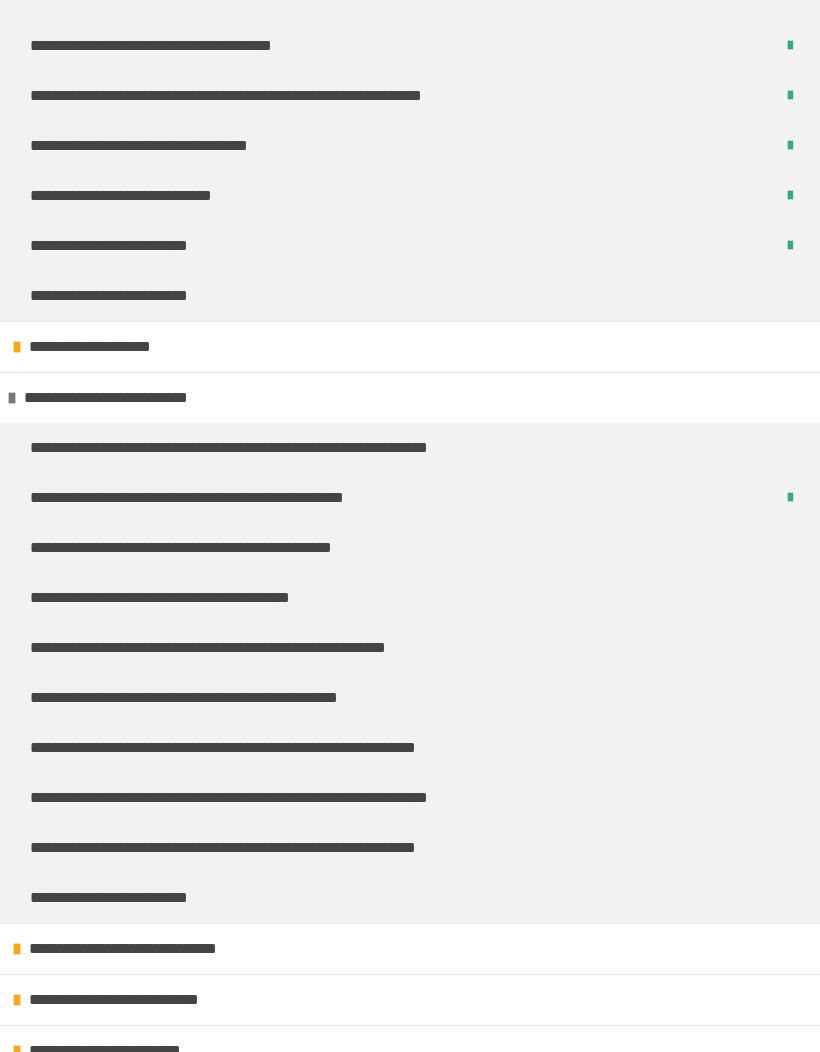 scroll, scrollTop: 572, scrollLeft: 0, axis: vertical 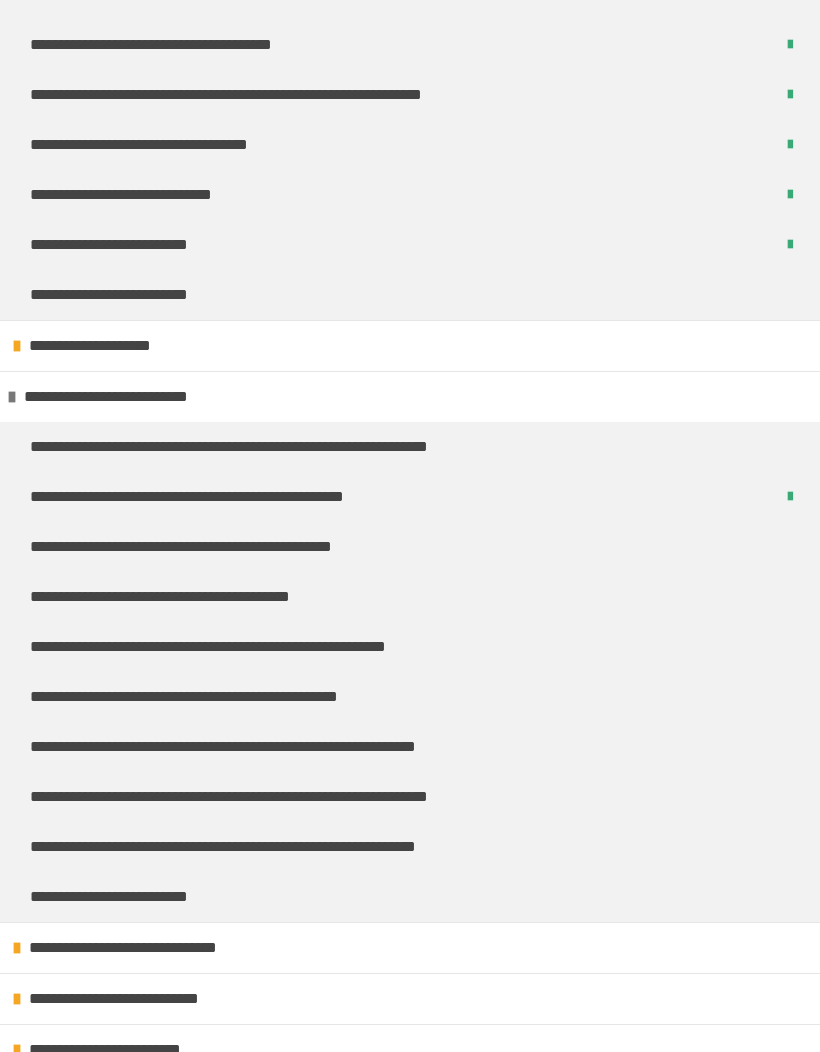 click on "**********" at bounding box center (252, 847) 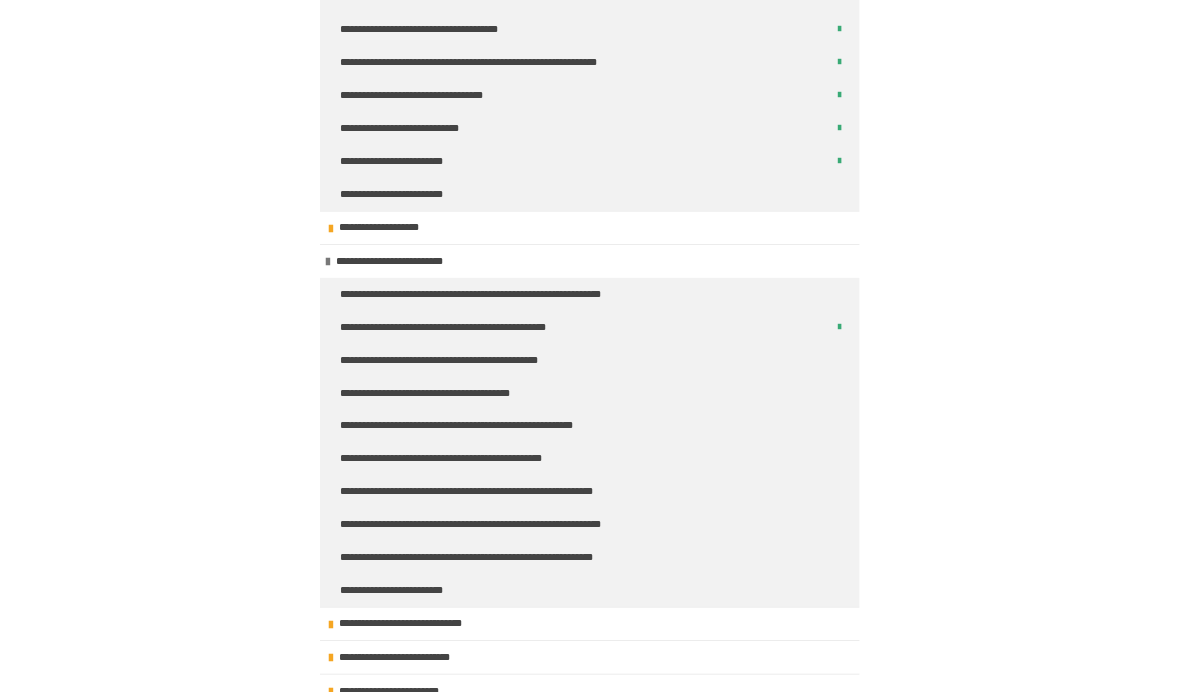 scroll, scrollTop: 0, scrollLeft: 0, axis: both 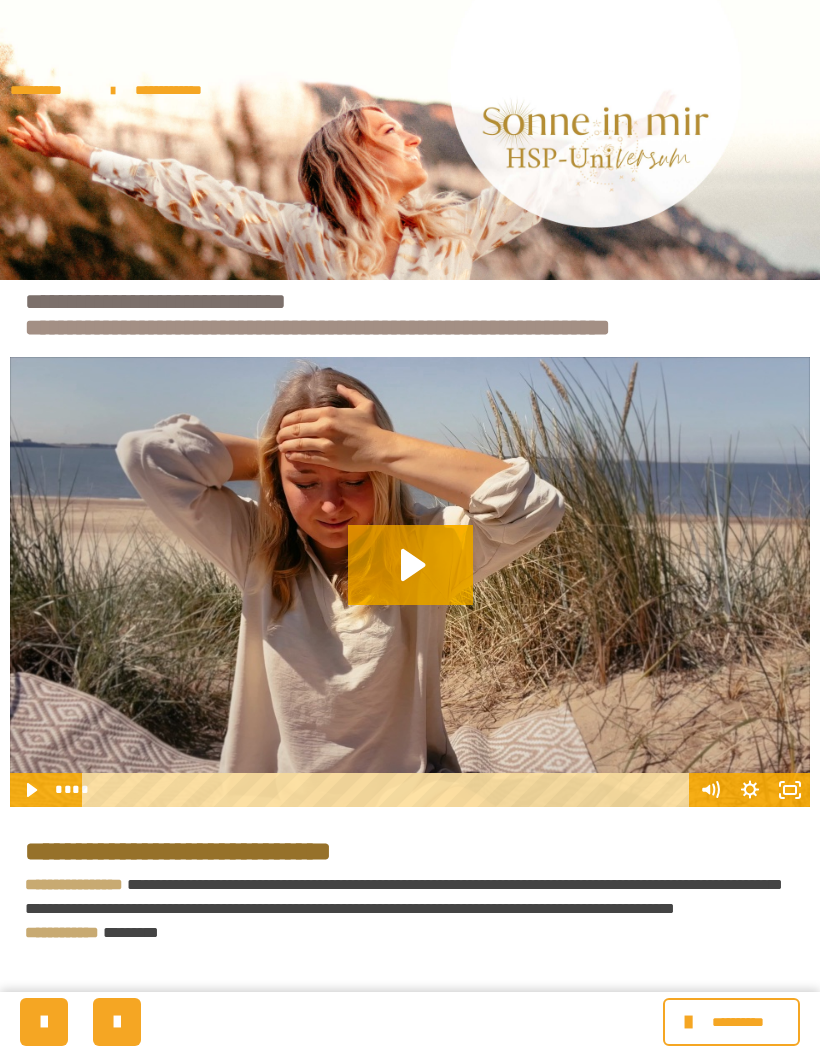 click 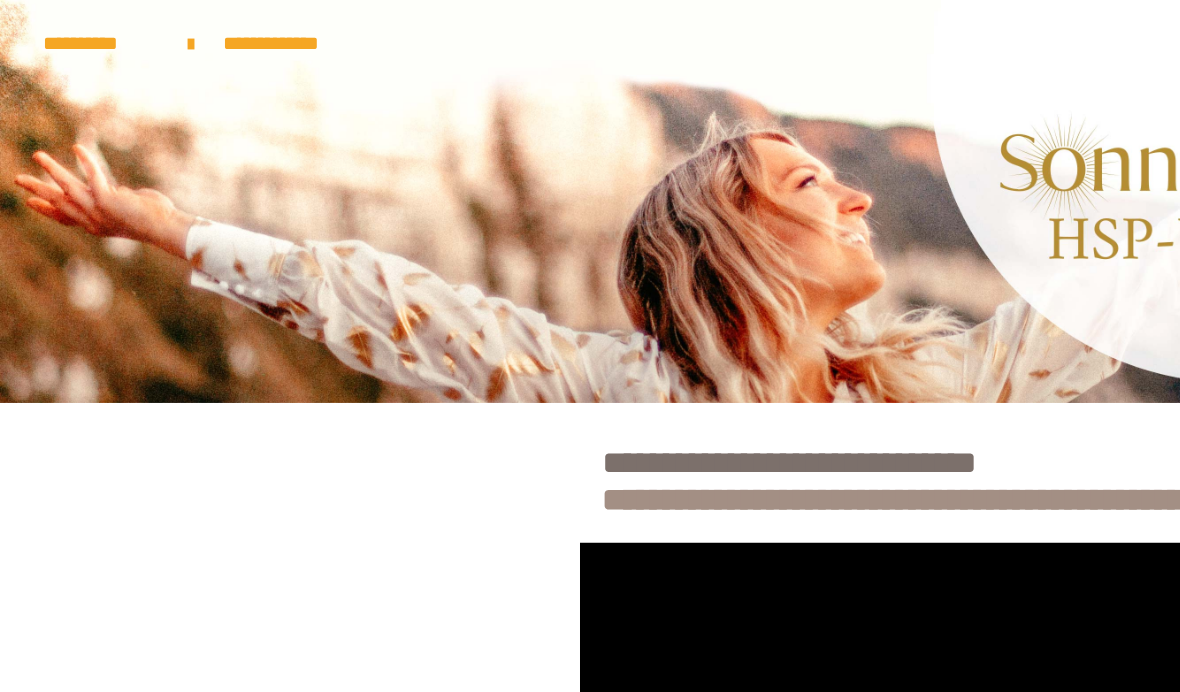 scroll, scrollTop: 0, scrollLeft: 0, axis: both 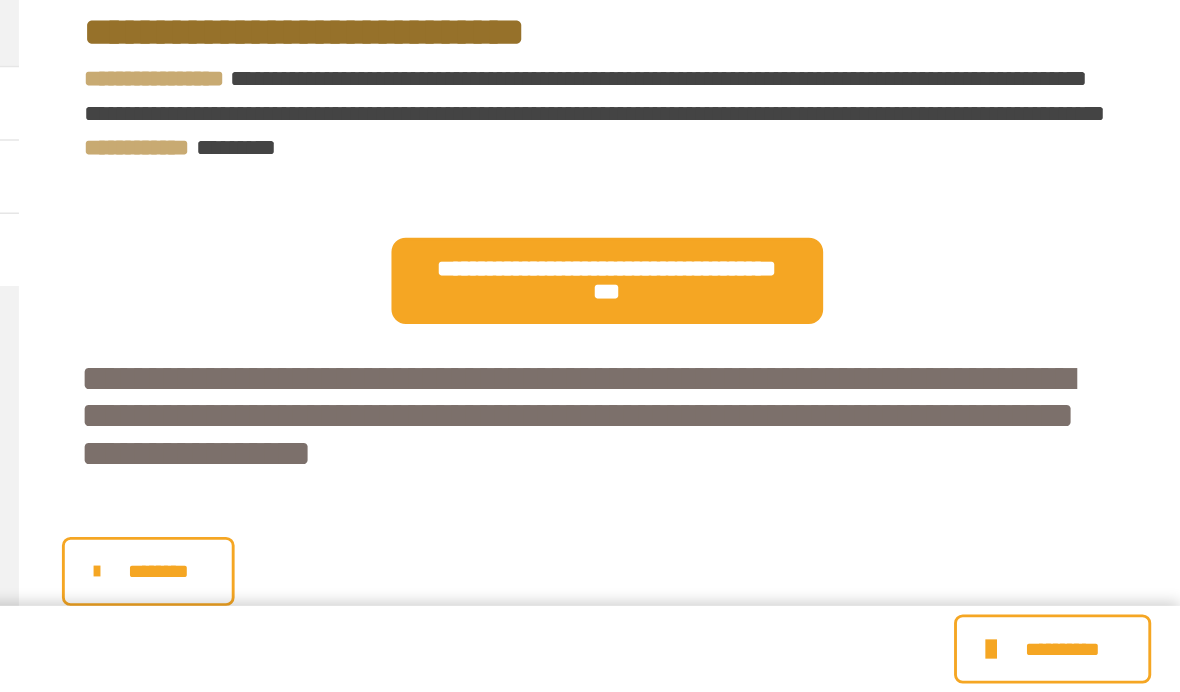 click on "********" at bounding box center (470, 608) 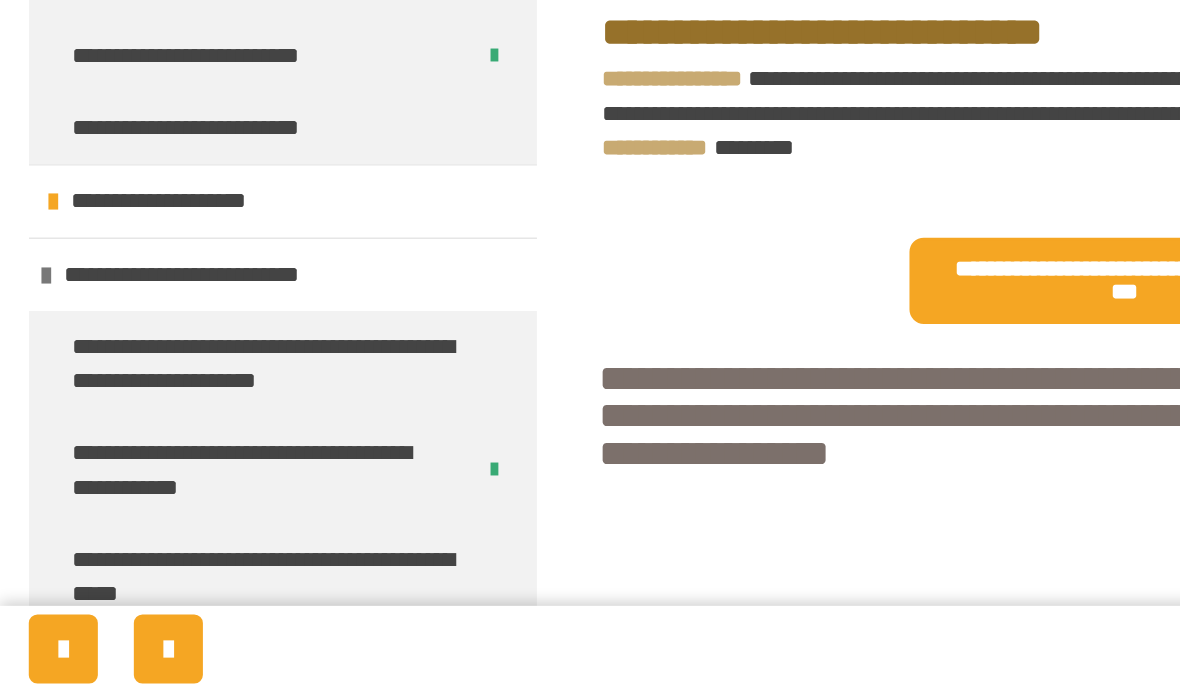 scroll, scrollTop: 608, scrollLeft: 0, axis: vertical 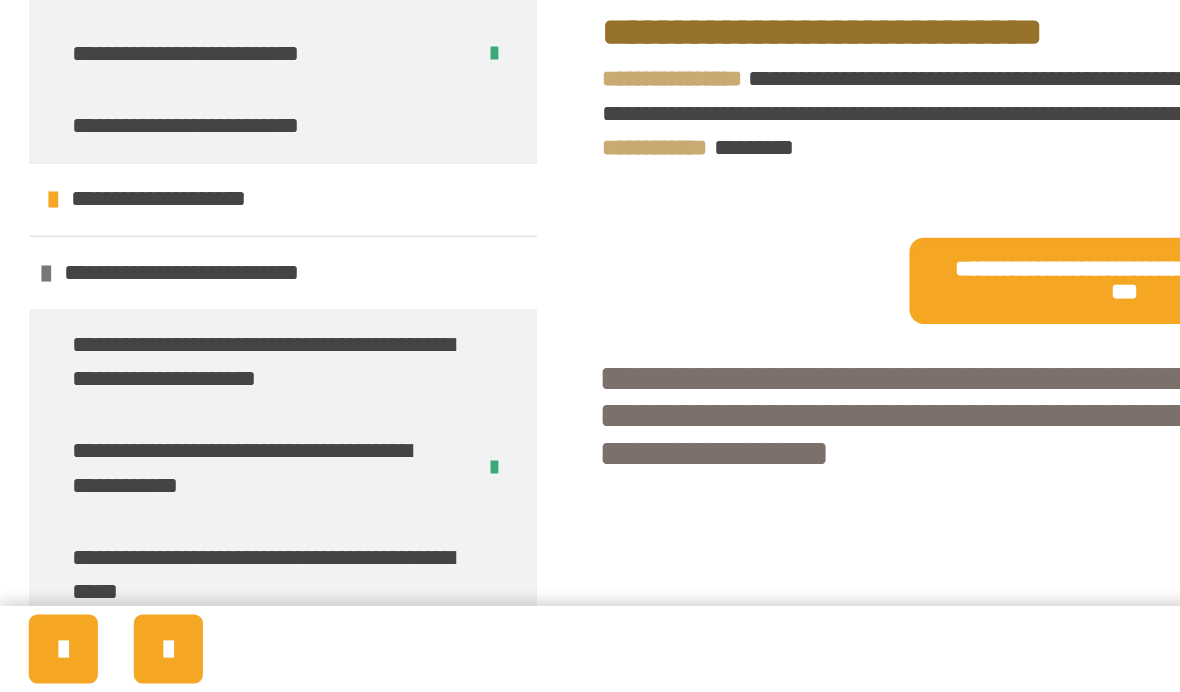 click on "**********" at bounding box center (196, 349) 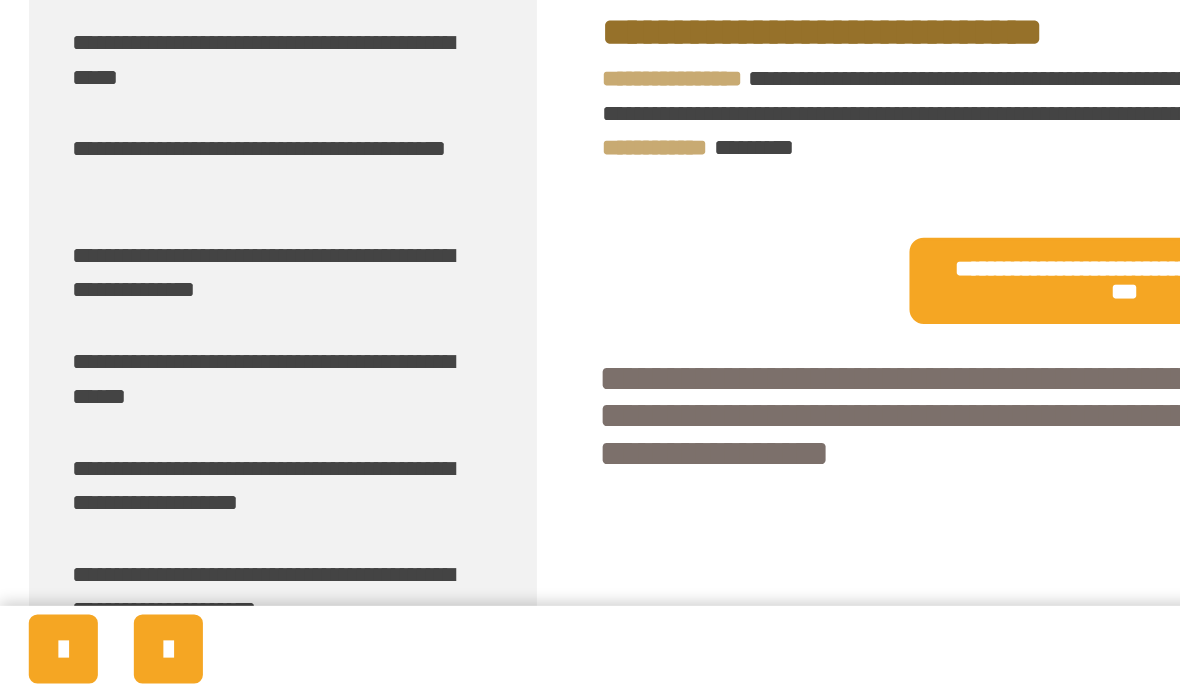 scroll, scrollTop: 1343, scrollLeft: 0, axis: vertical 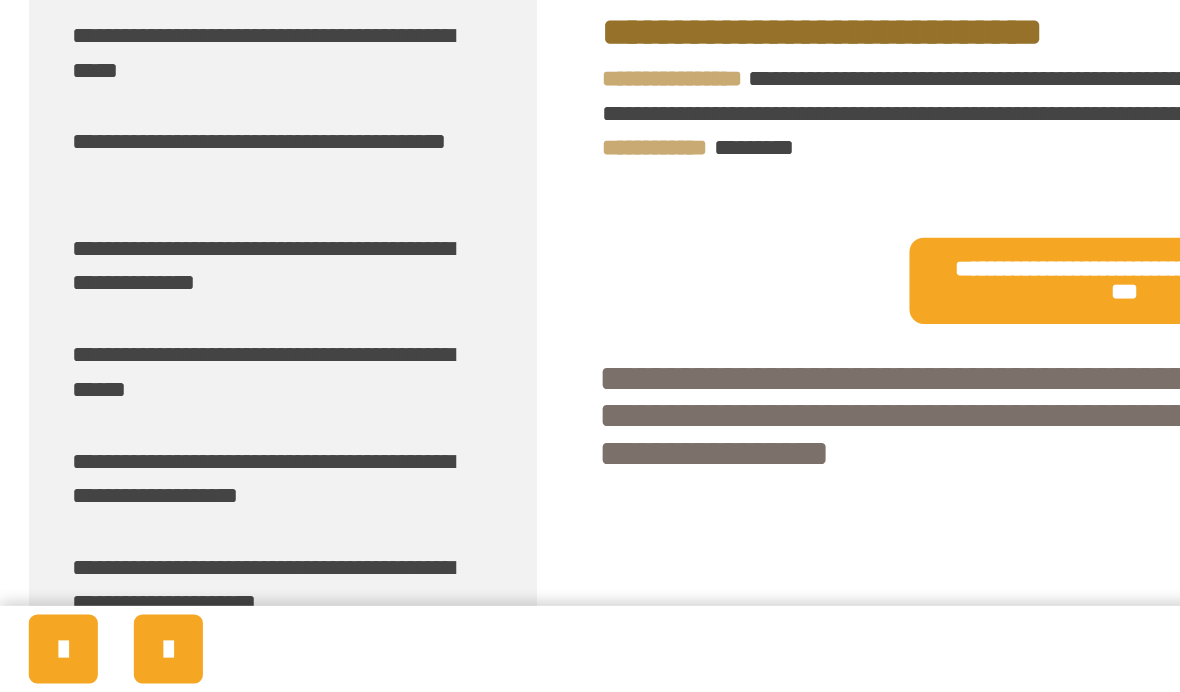 click on "**********" at bounding box center (188, 396) 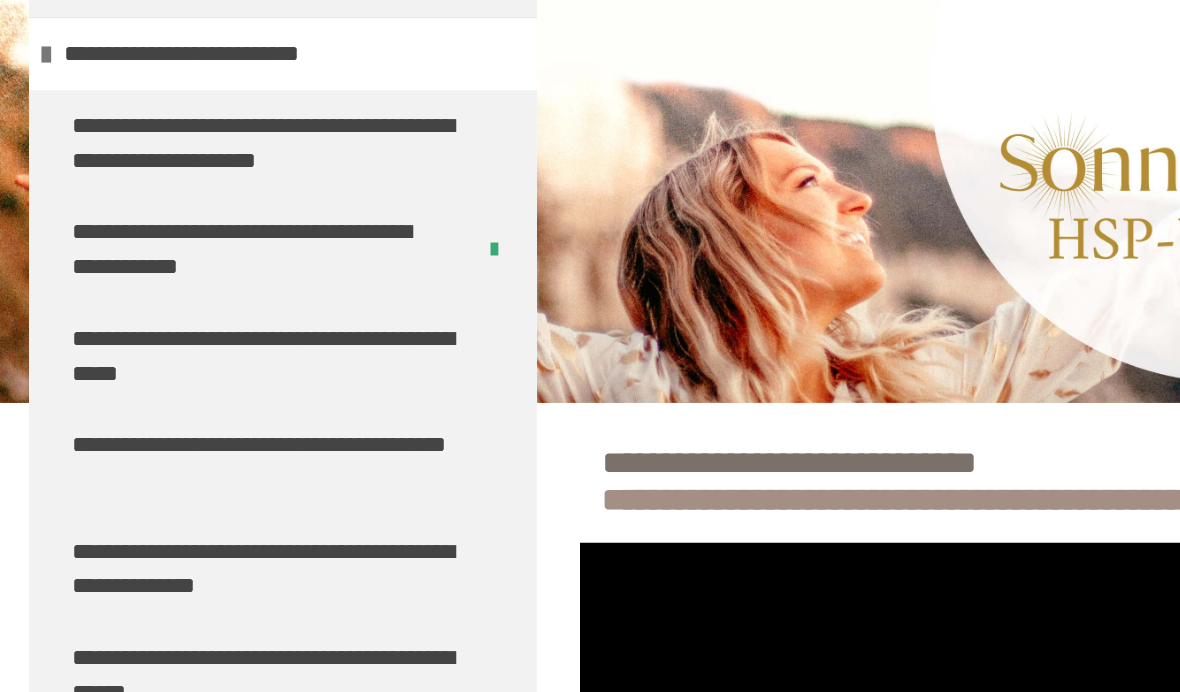scroll, scrollTop: 0, scrollLeft: 0, axis: both 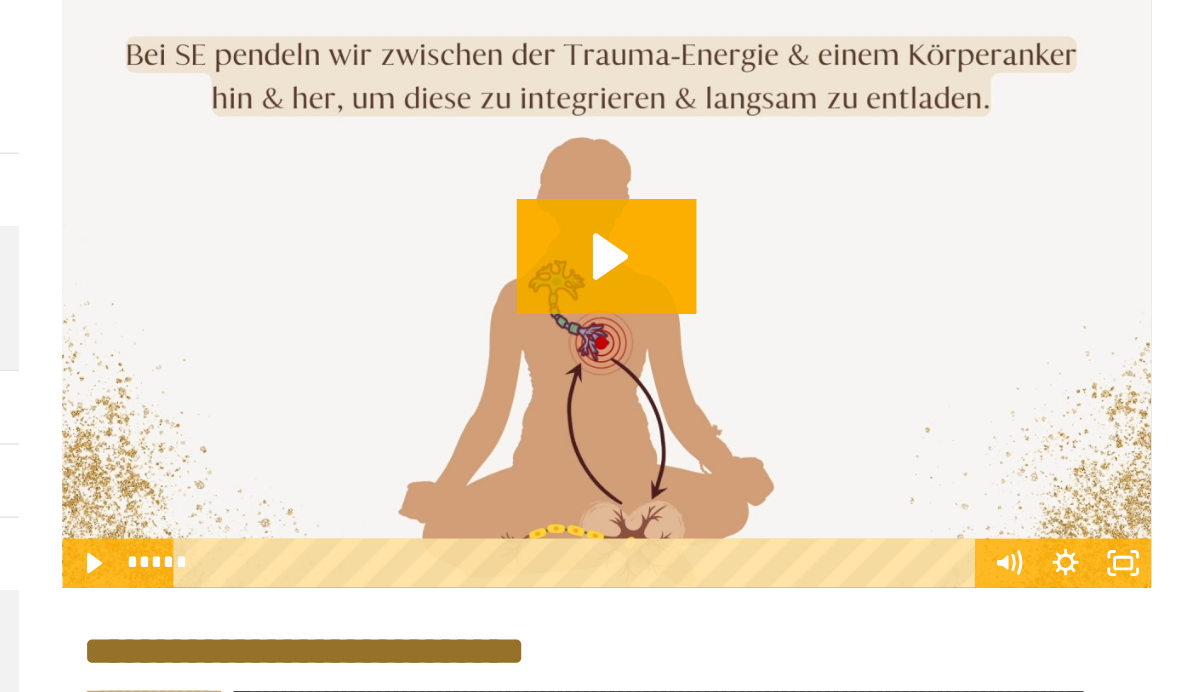 click 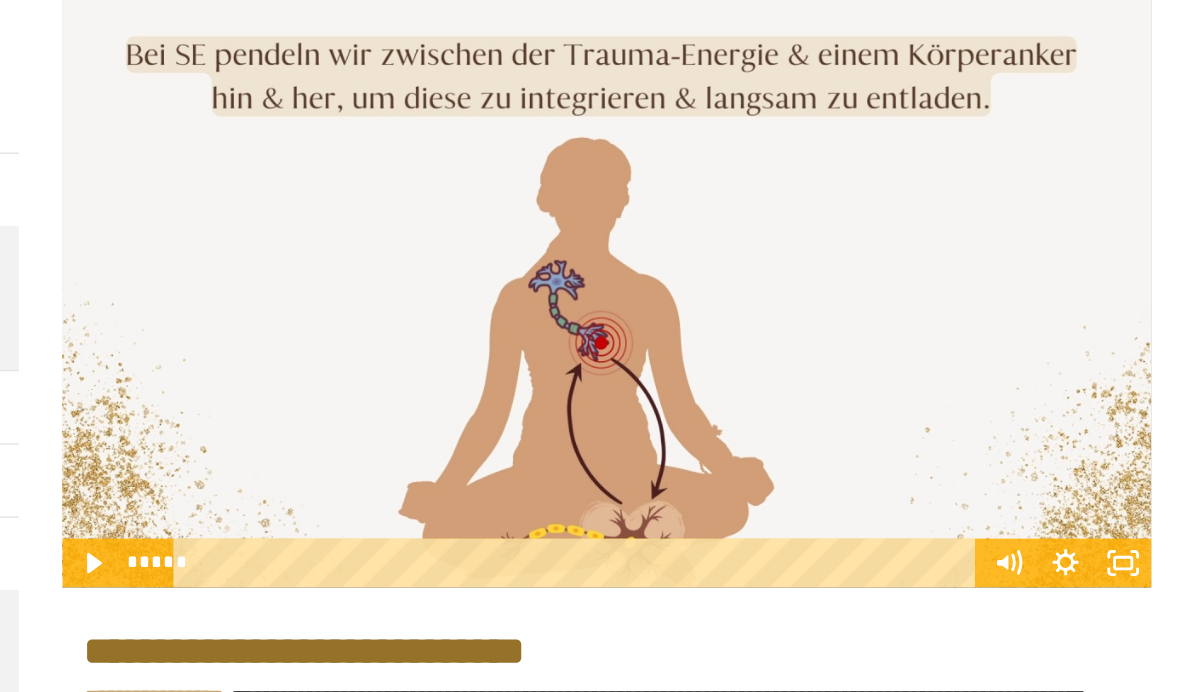 scroll, scrollTop: 395, scrollLeft: 0, axis: vertical 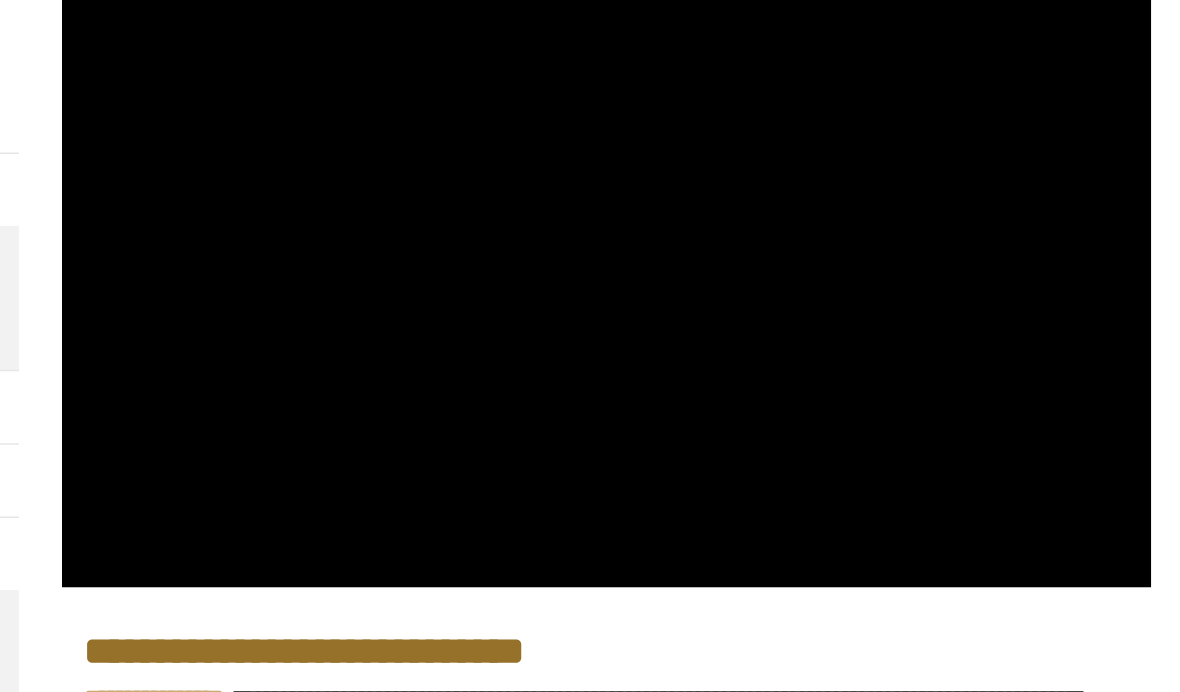 click at bounding box center (781, 195) 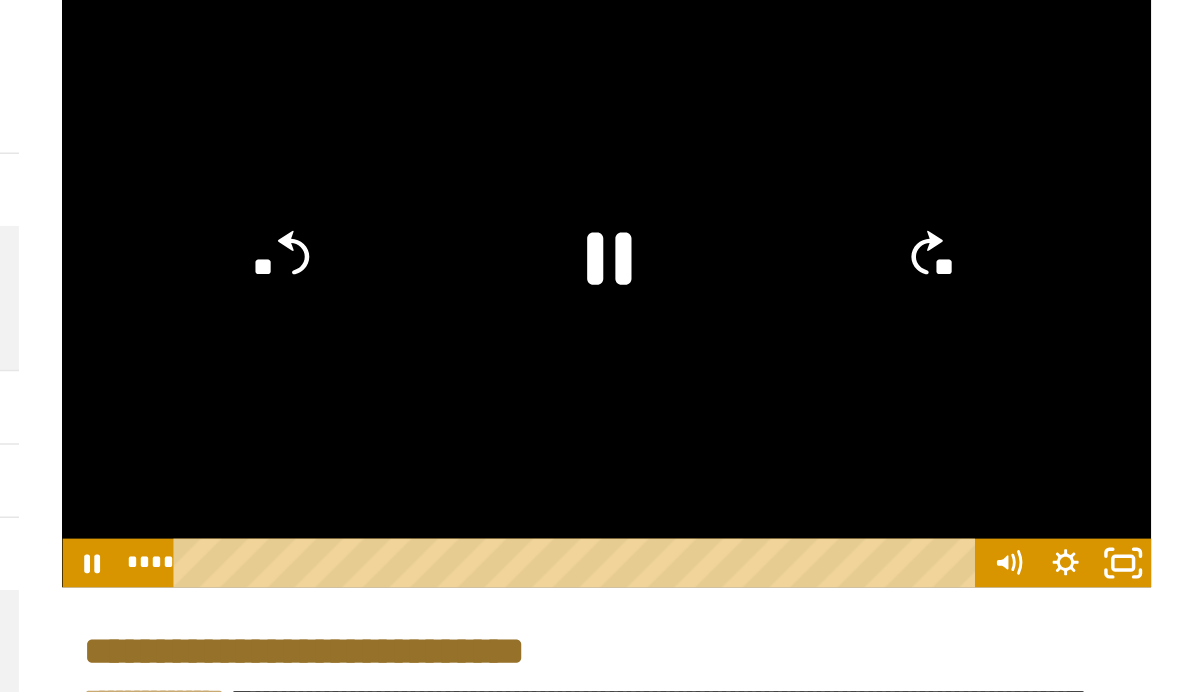 click 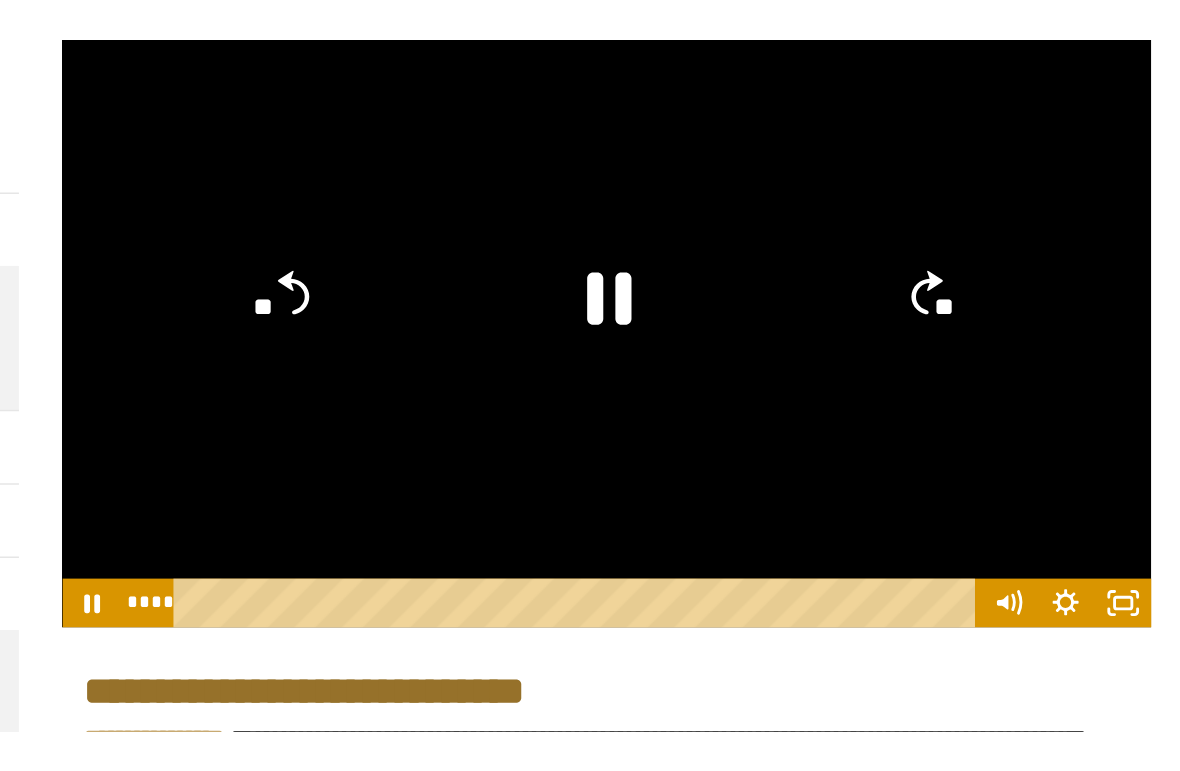 scroll, scrollTop: 0, scrollLeft: 0, axis: both 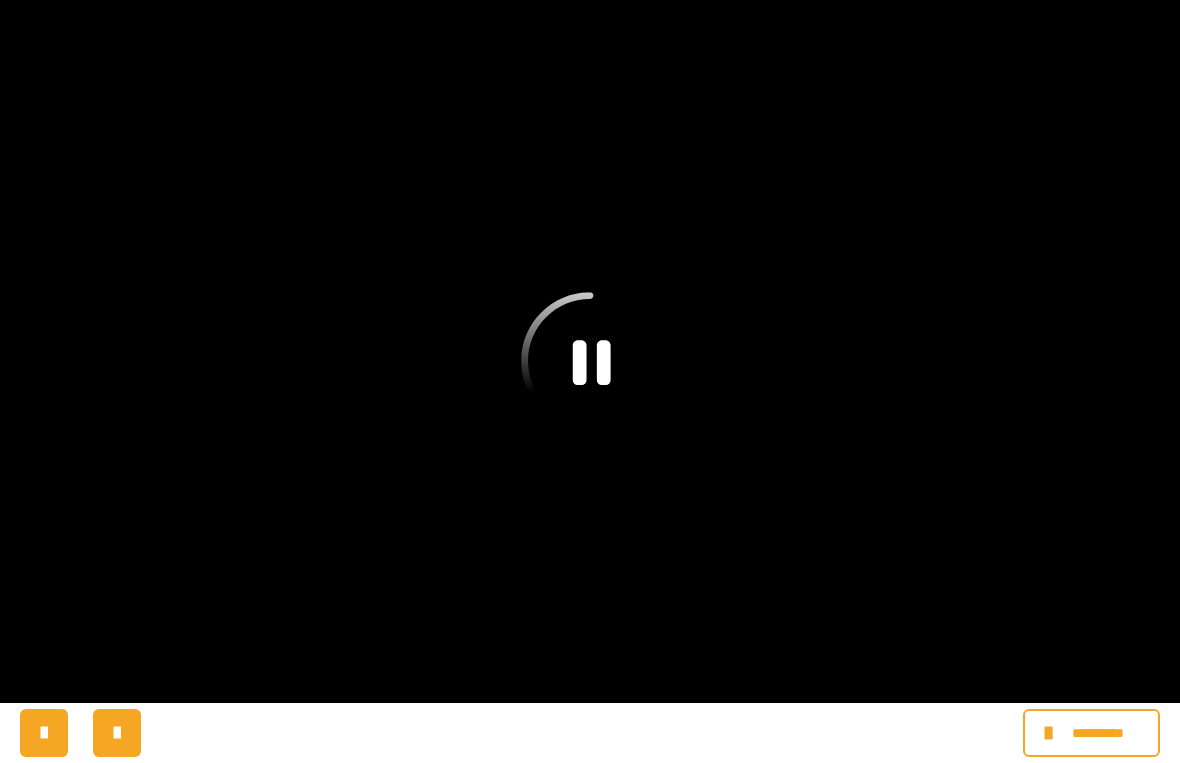 click at bounding box center [590, 381] 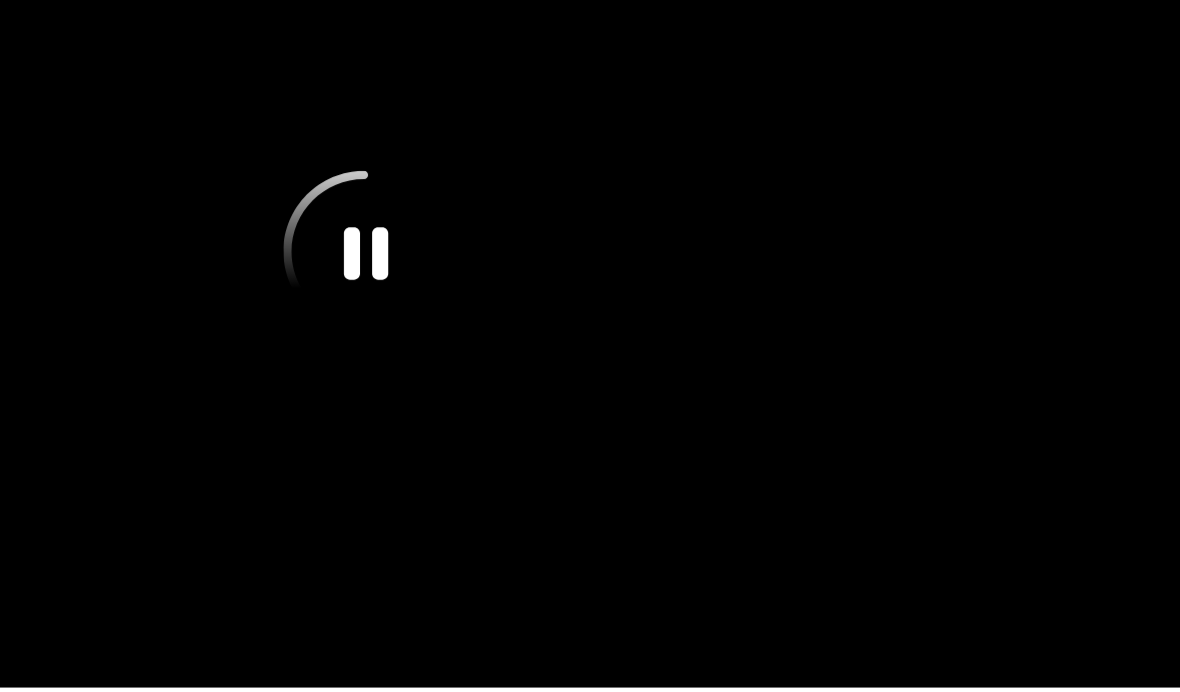 scroll, scrollTop: 222, scrollLeft: 0, axis: vertical 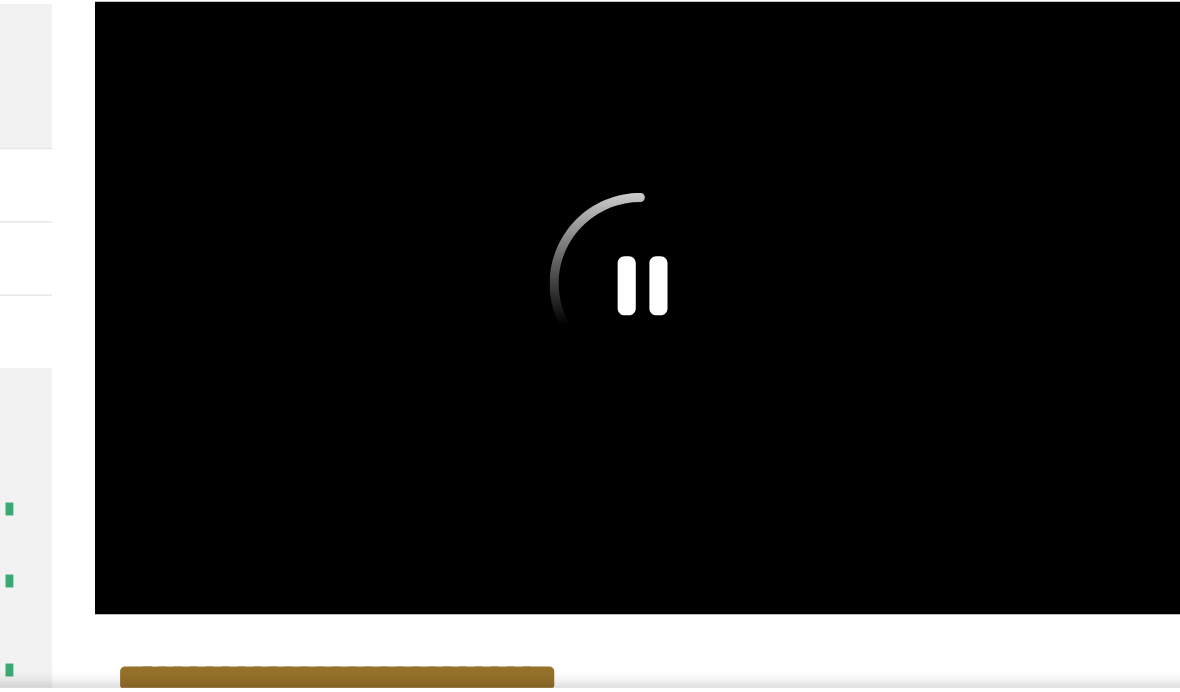 click 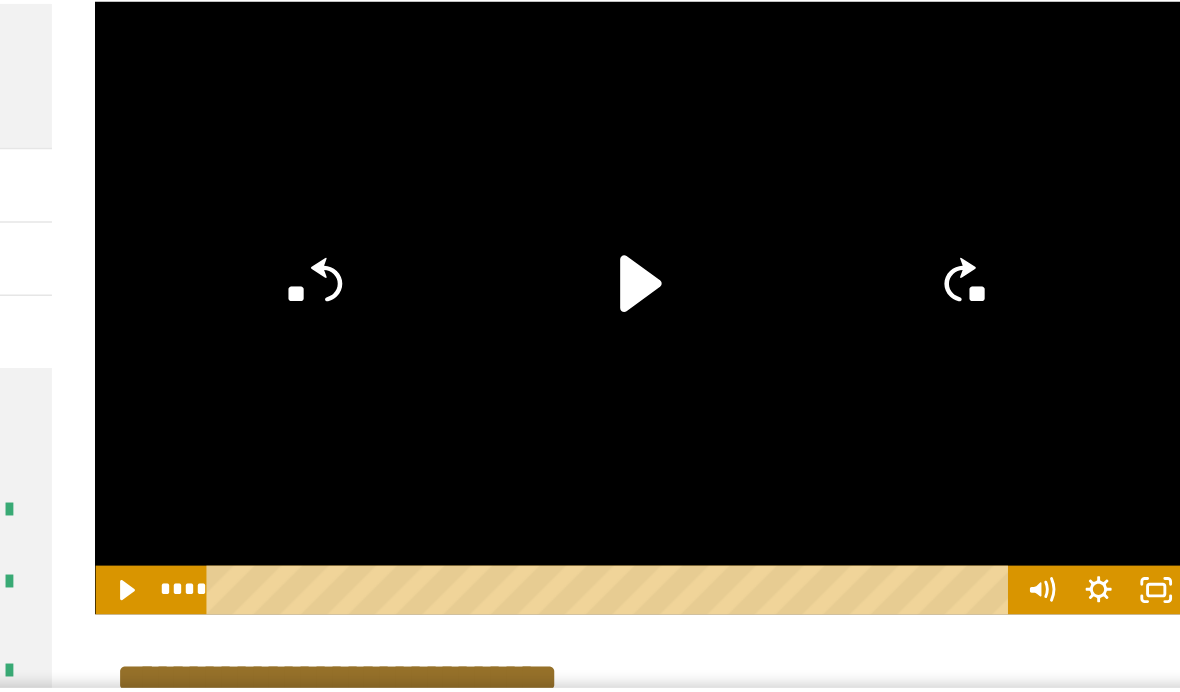 click 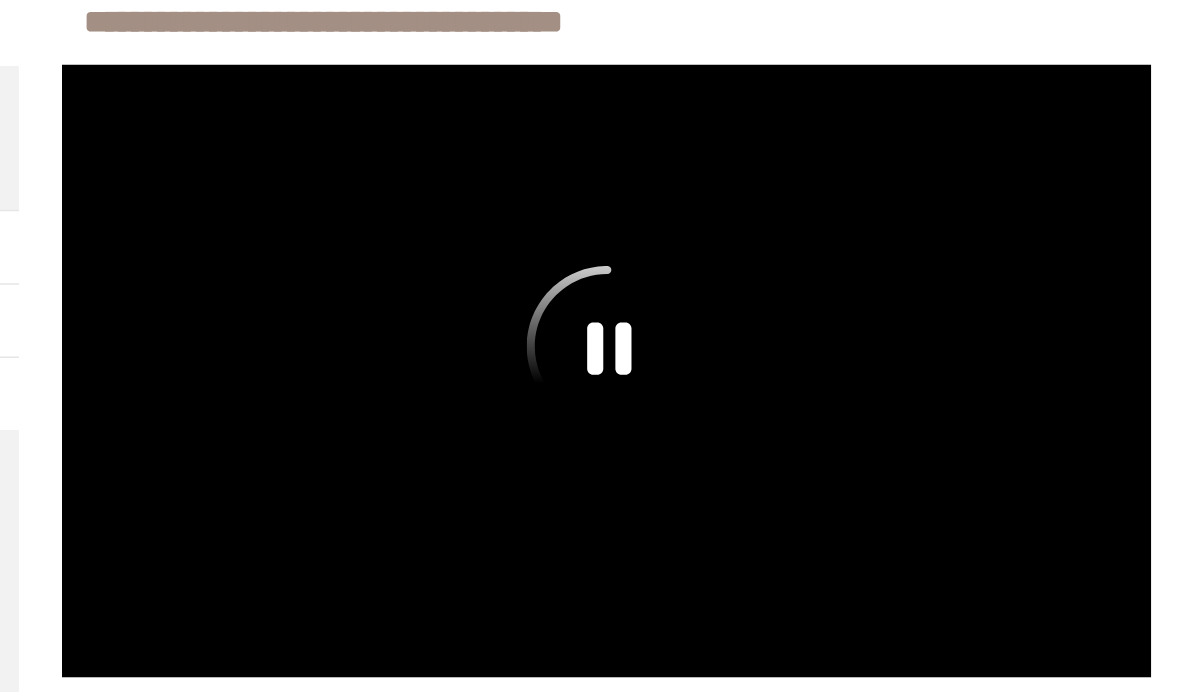 scroll, scrollTop: 221, scrollLeft: 0, axis: vertical 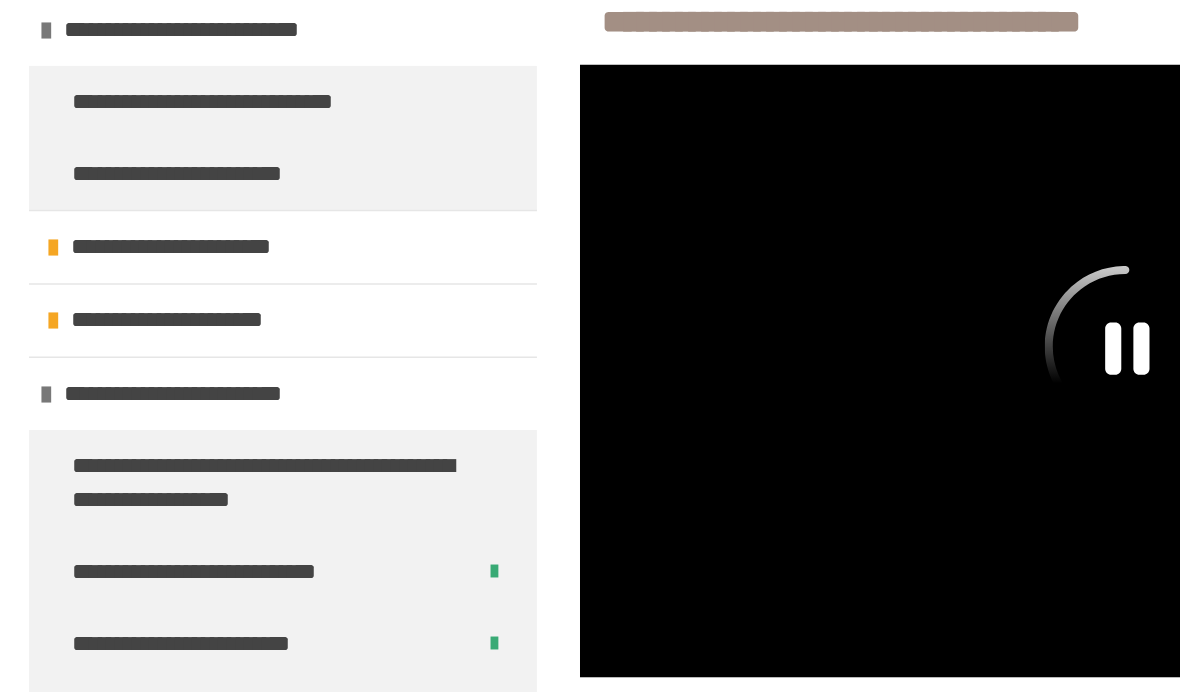 click on "**********" at bounding box center [150, 509] 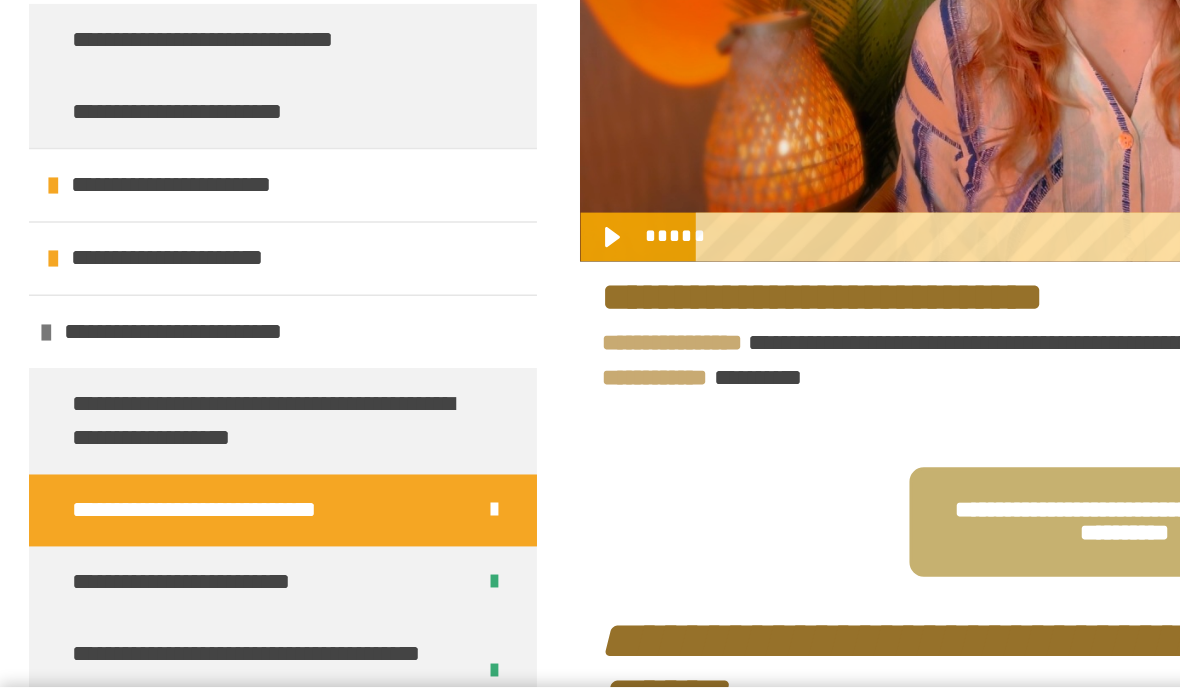 scroll, scrollTop: 468, scrollLeft: 0, axis: vertical 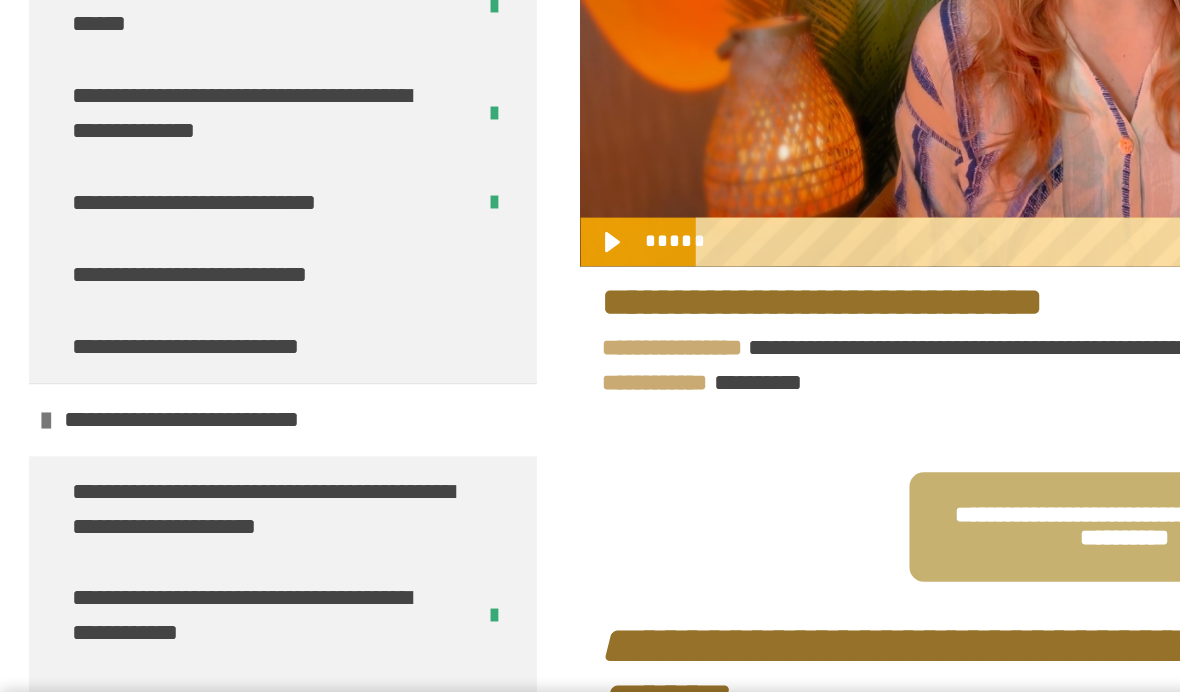 click on "**********" at bounding box center (143, 341) 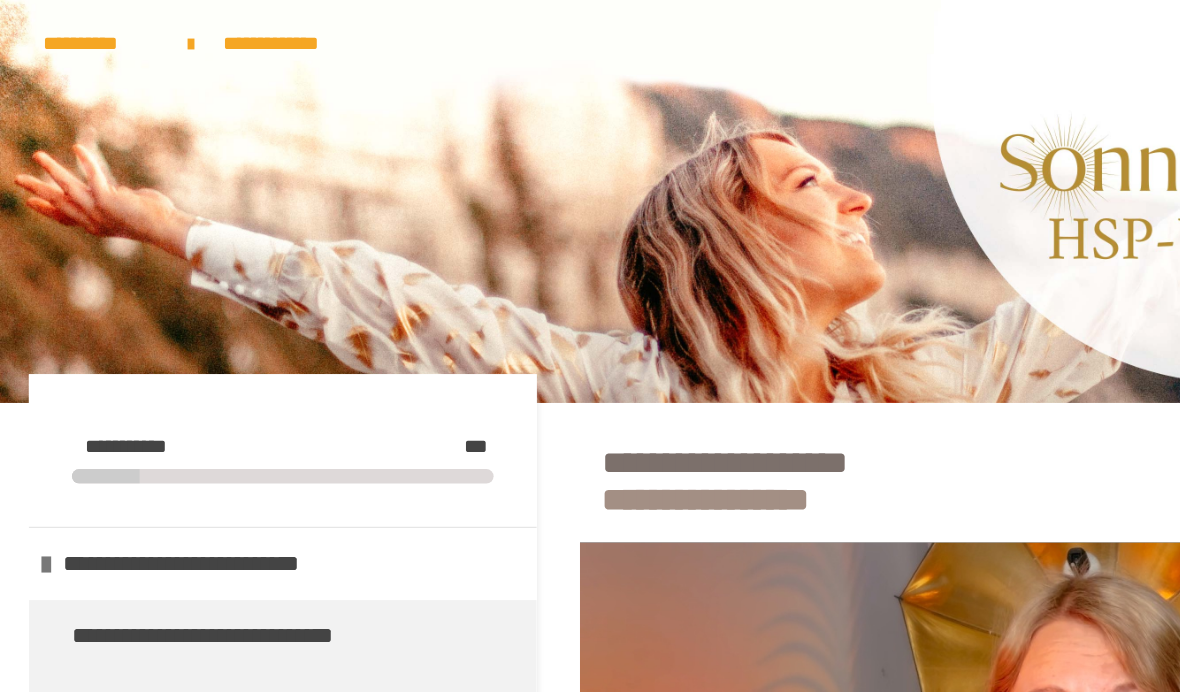 scroll, scrollTop: 0, scrollLeft: 0, axis: both 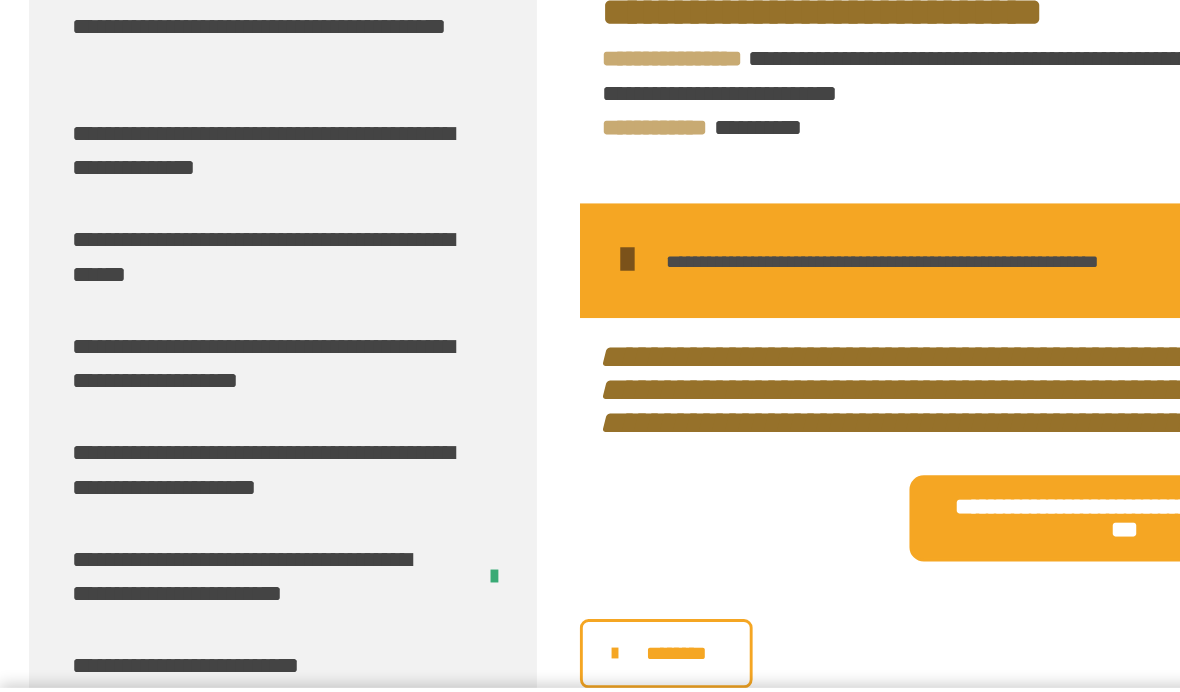 click on "**********" at bounding box center [188, 259] 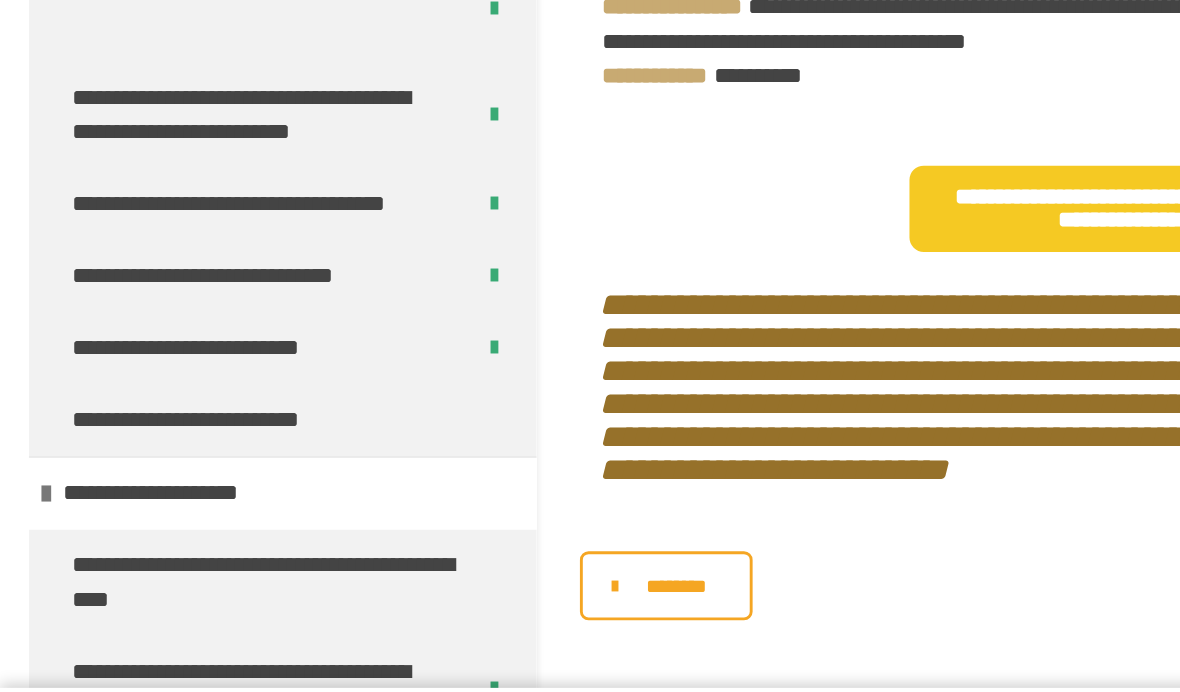 scroll, scrollTop: 0, scrollLeft: 0, axis: both 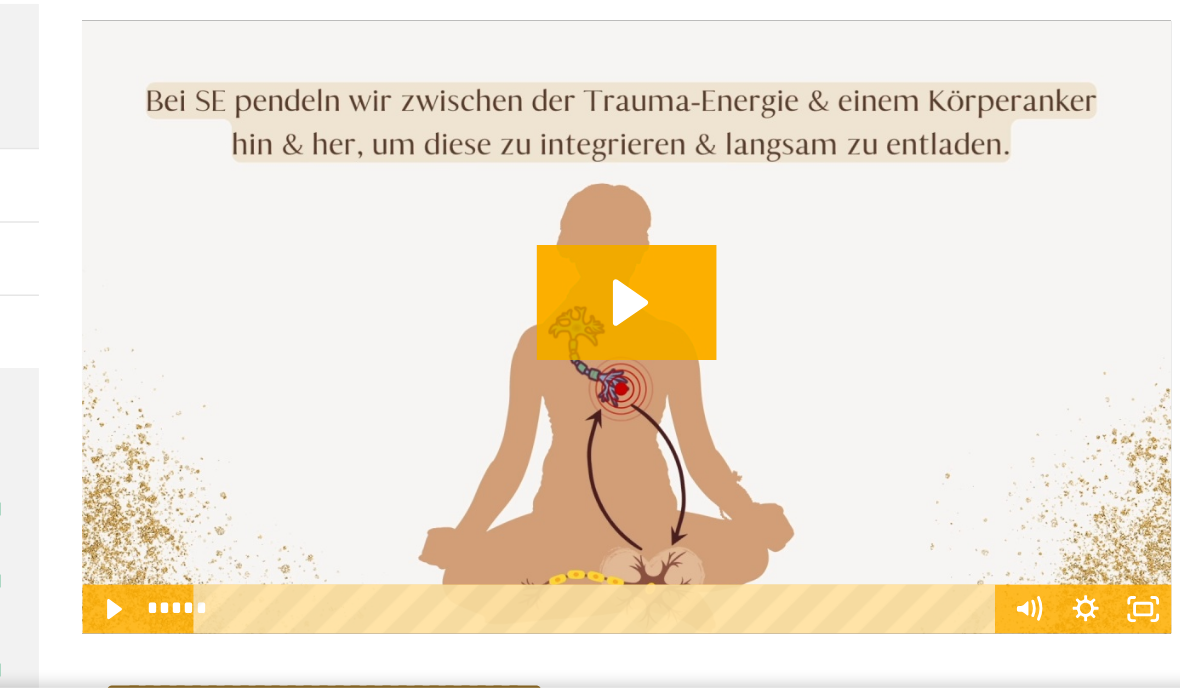 click 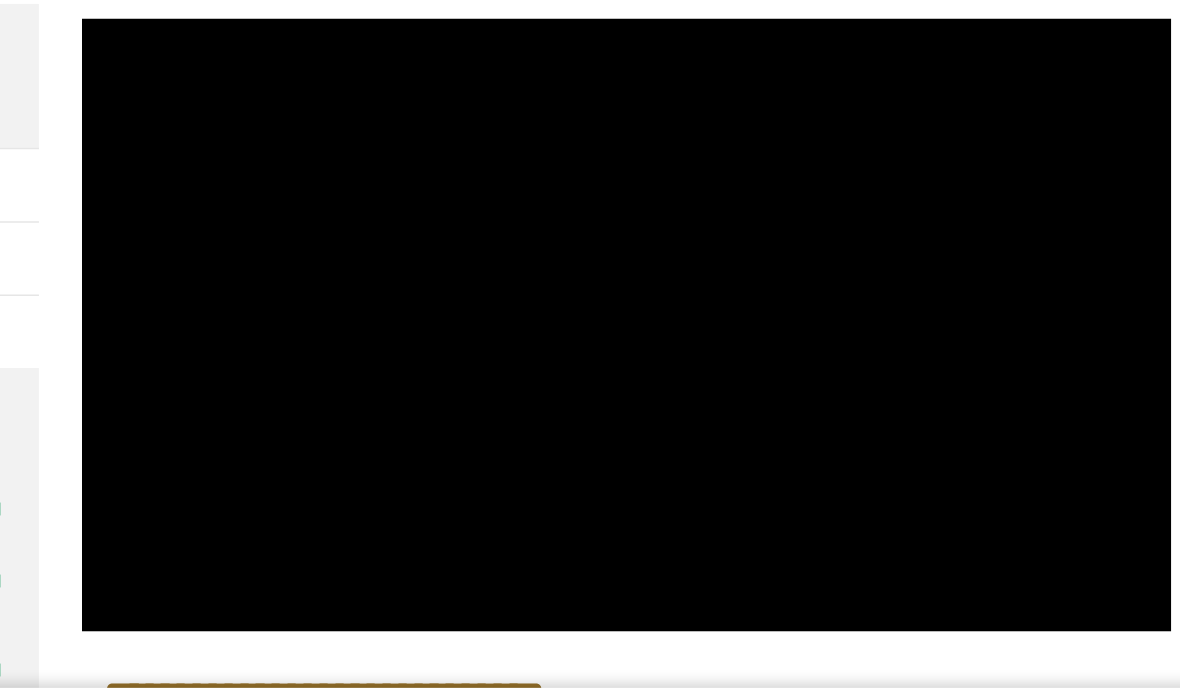 scroll, scrollTop: 209, scrollLeft: 0, axis: vertical 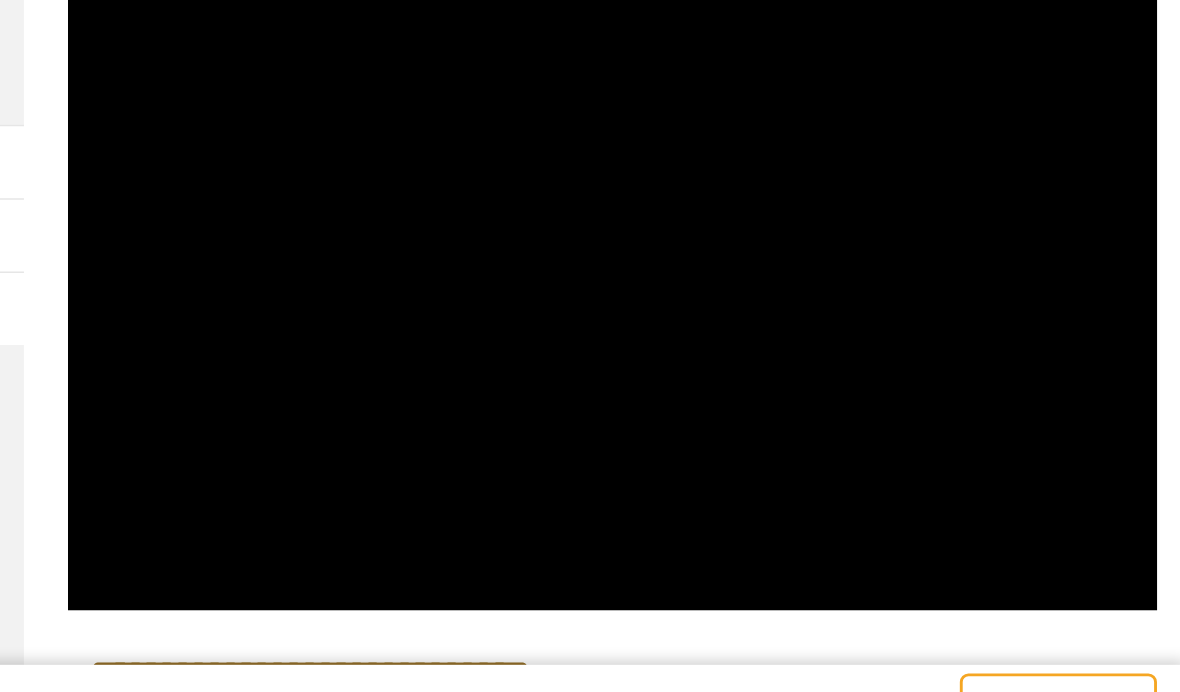 click at bounding box center [781, 381] 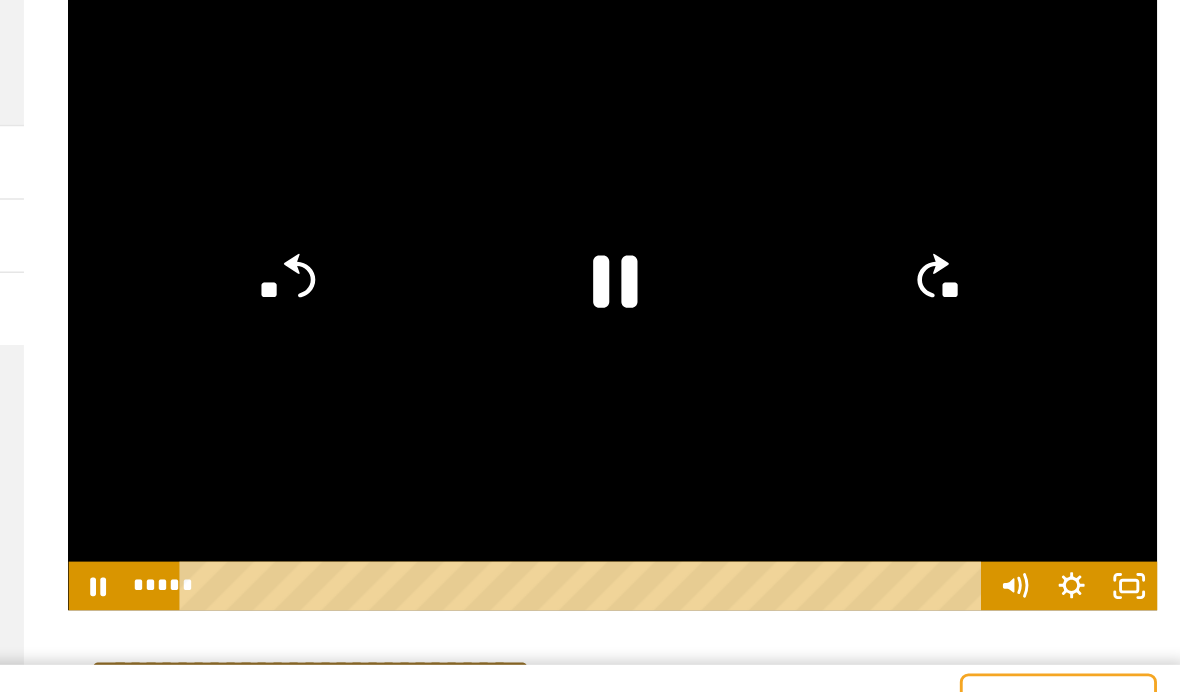 click on "**" 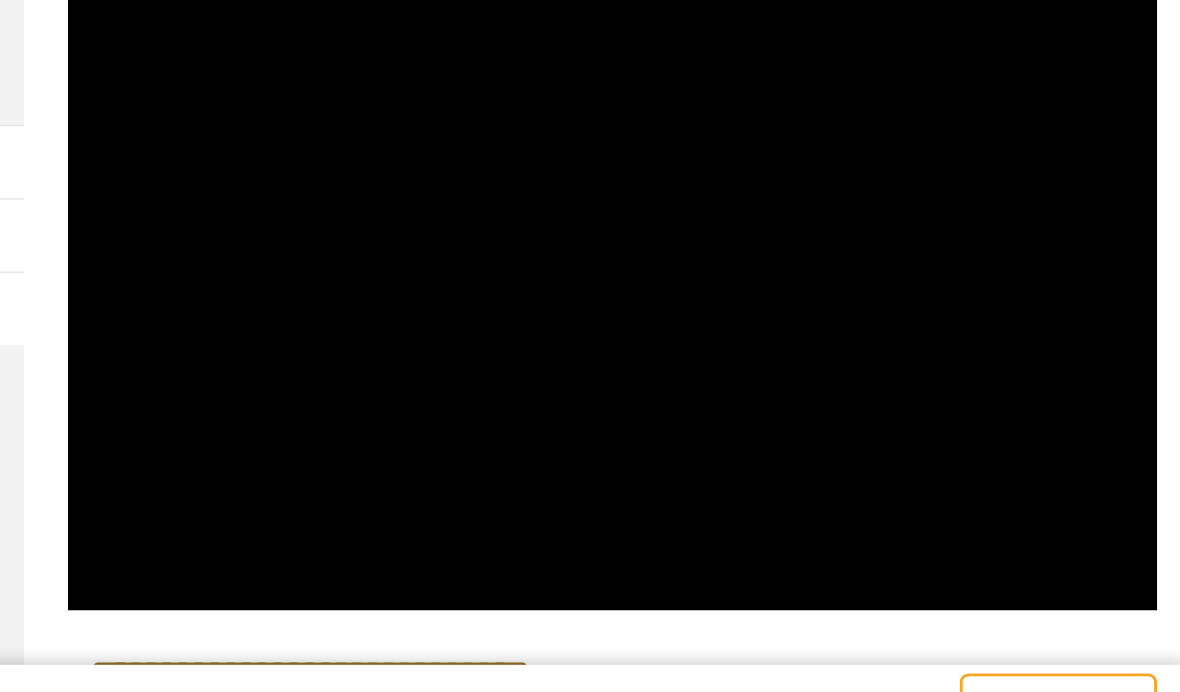 click at bounding box center [781, 381] 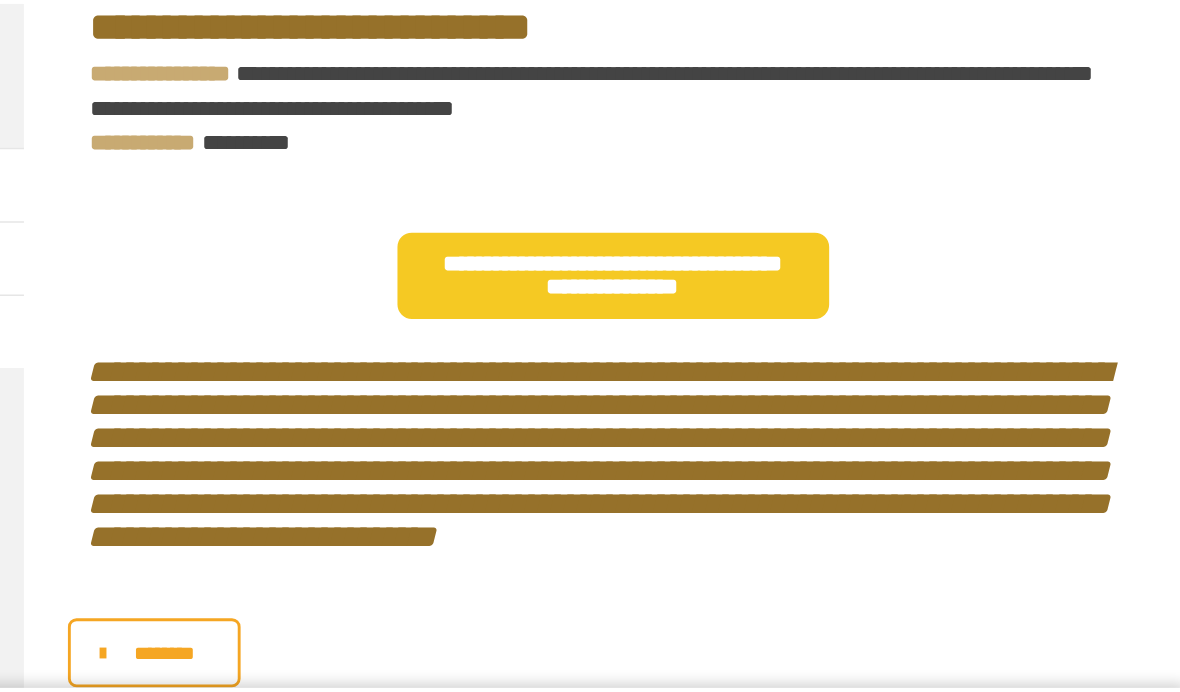 scroll, scrollTop: 716, scrollLeft: 0, axis: vertical 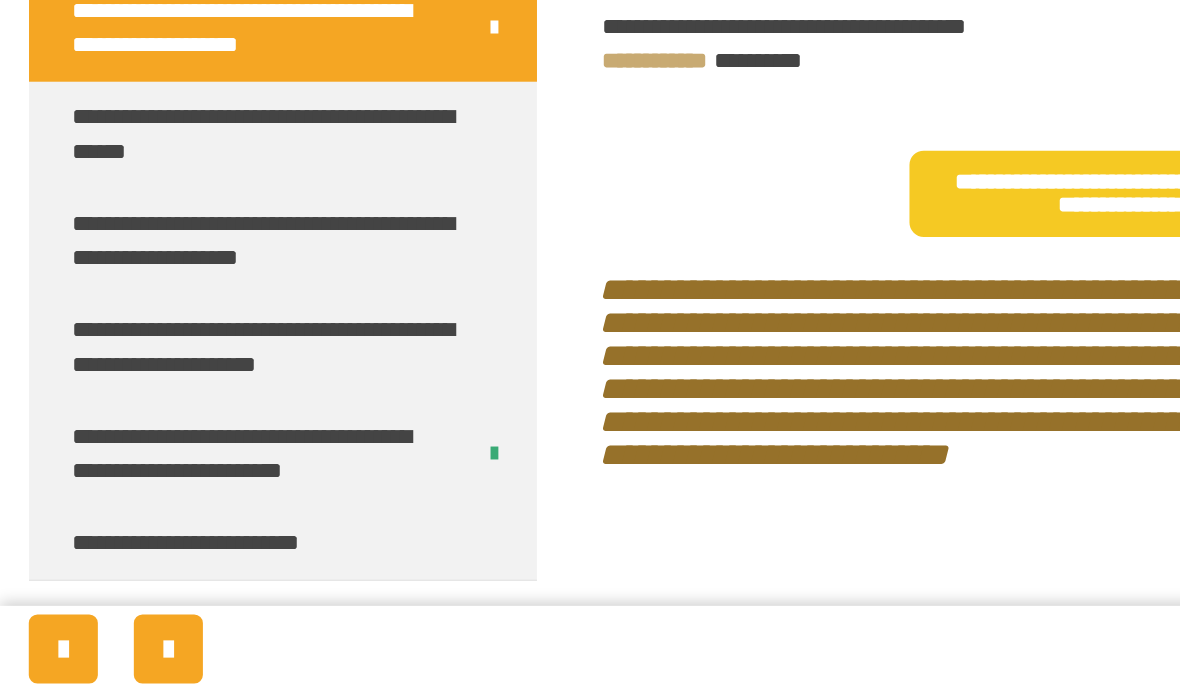click on "**********" at bounding box center [188, 379] 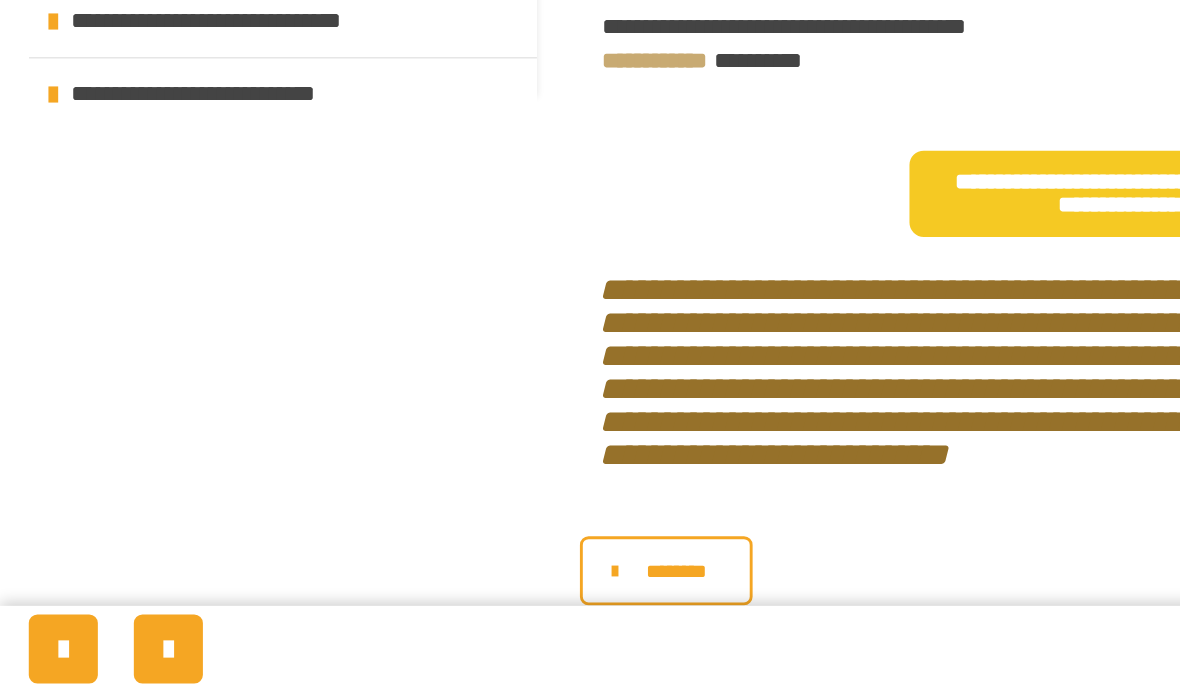 scroll, scrollTop: 0, scrollLeft: 0, axis: both 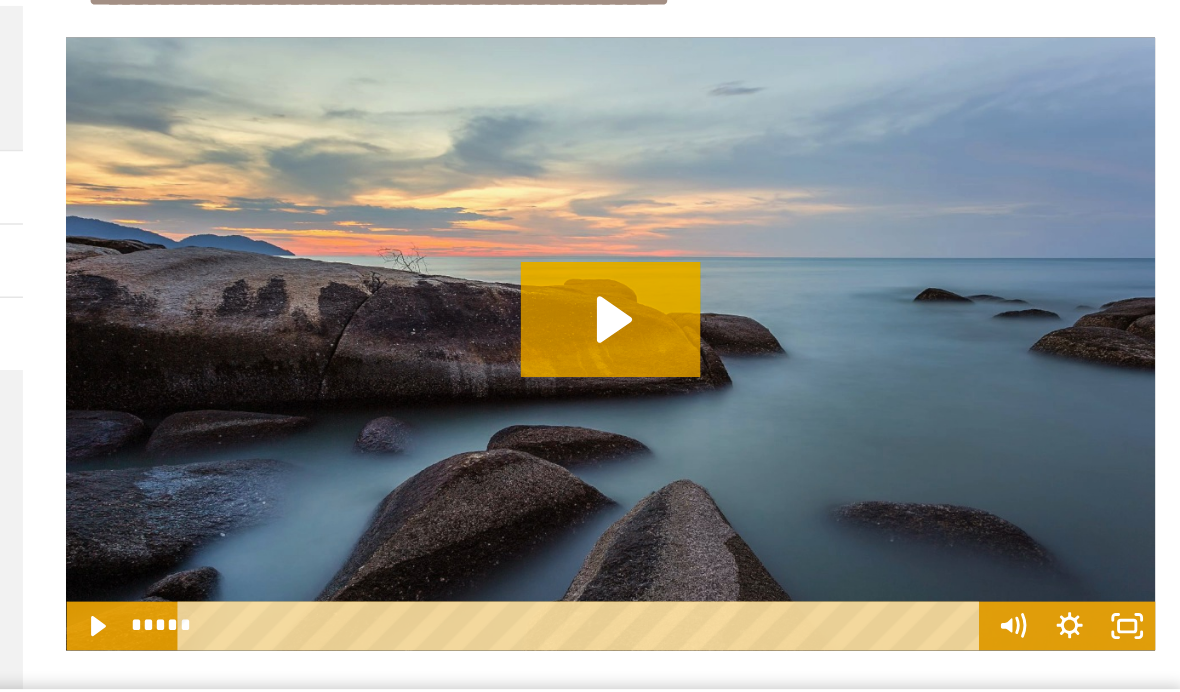 click 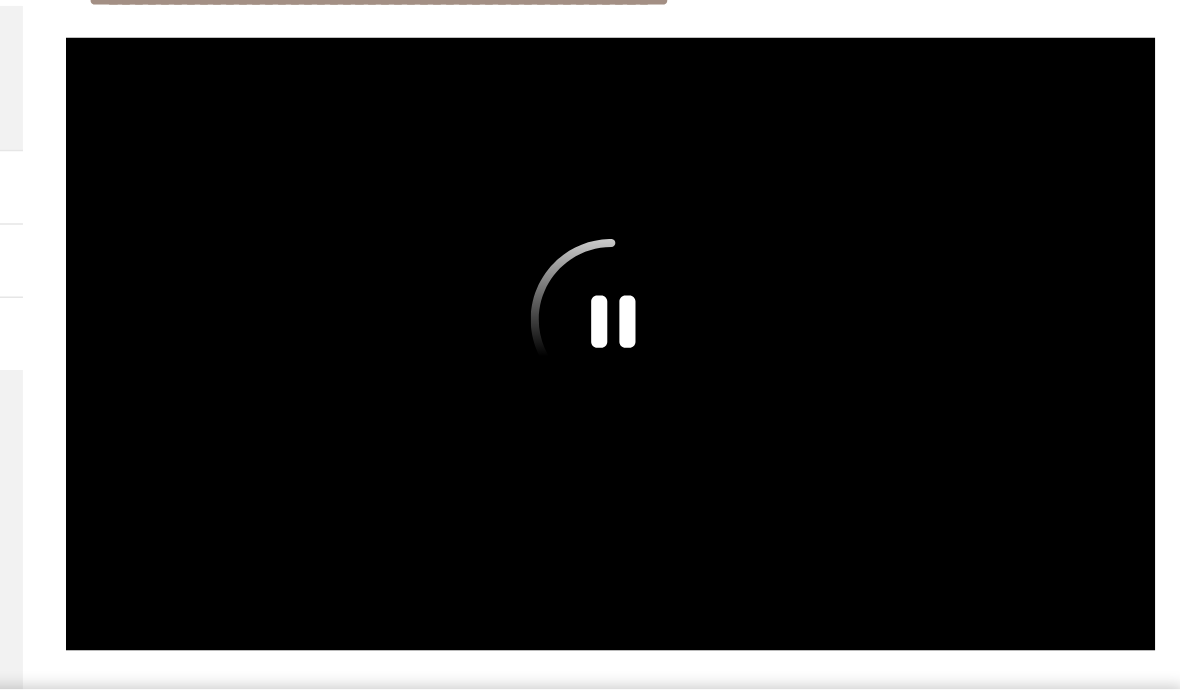 click at bounding box center (781, 392) 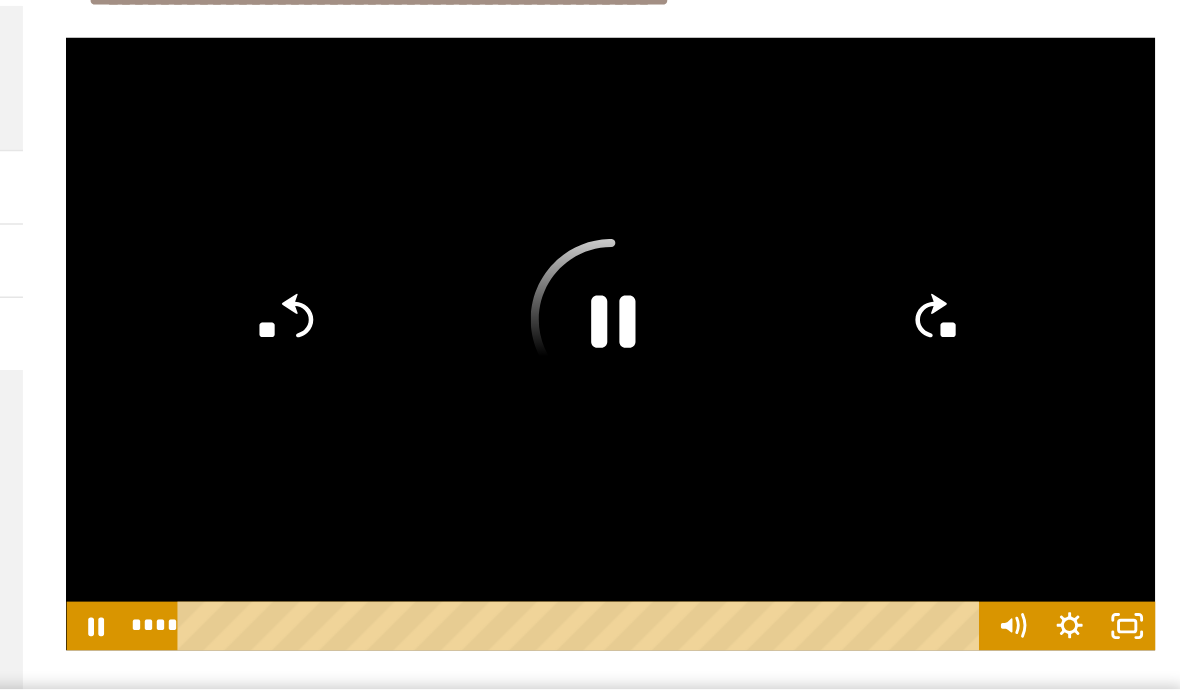 click on "**" 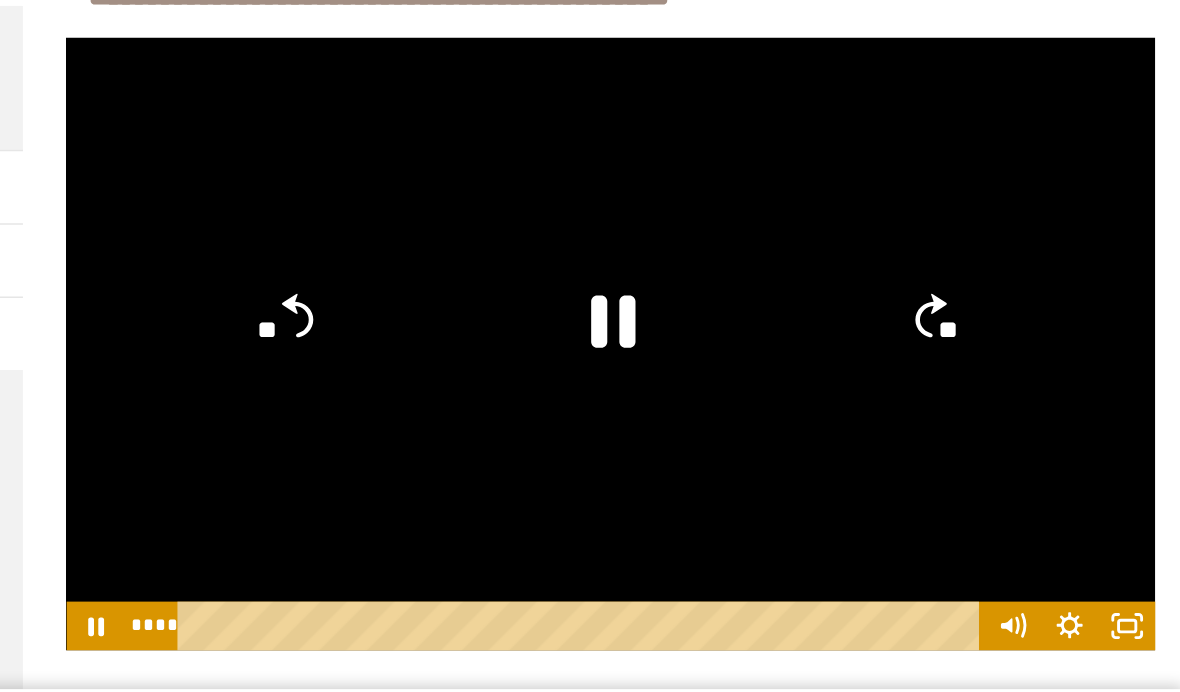 click at bounding box center (781, 392) 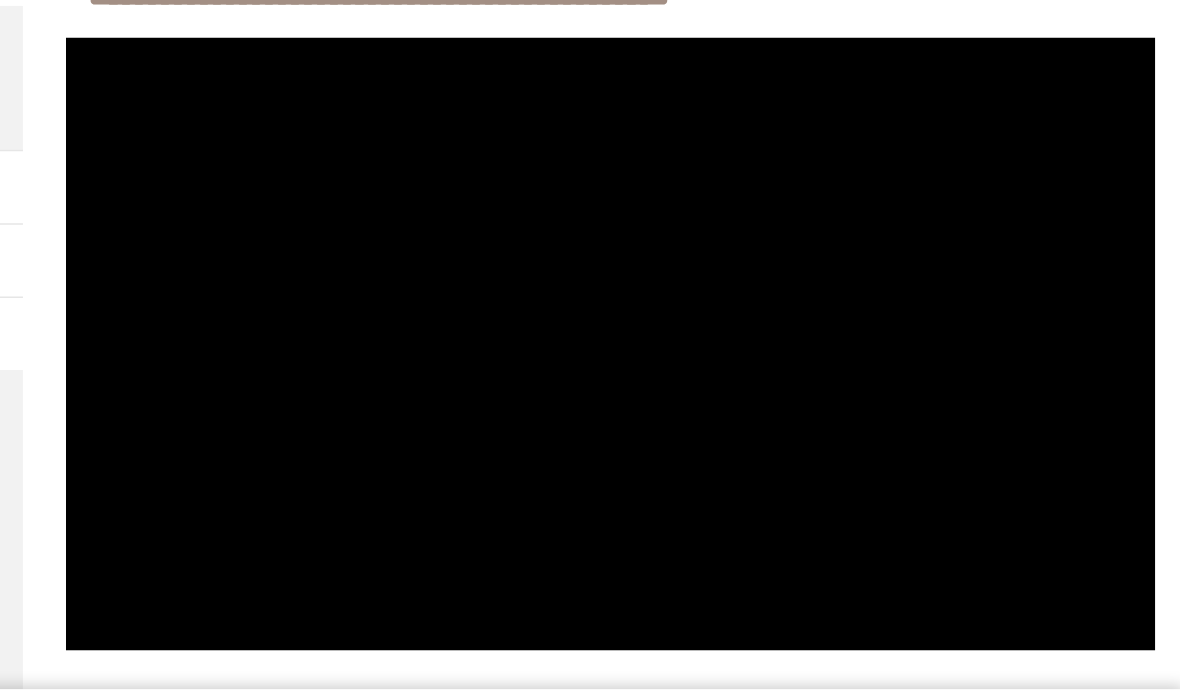click at bounding box center [781, 392] 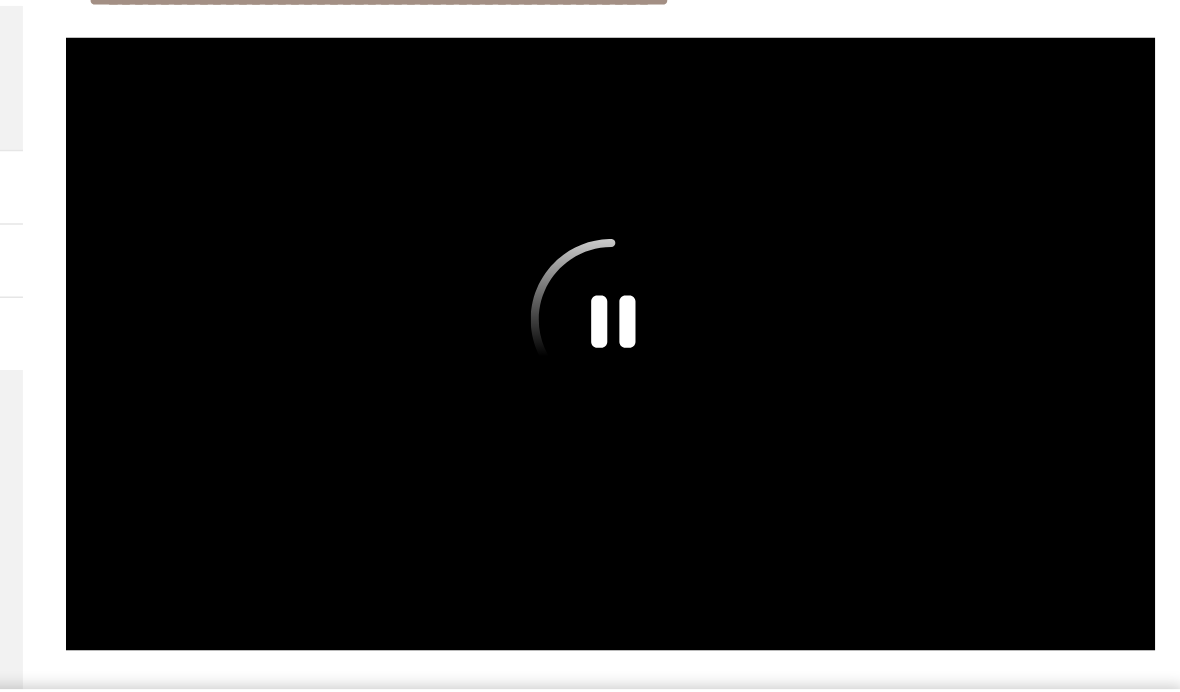 click at bounding box center [781, 392] 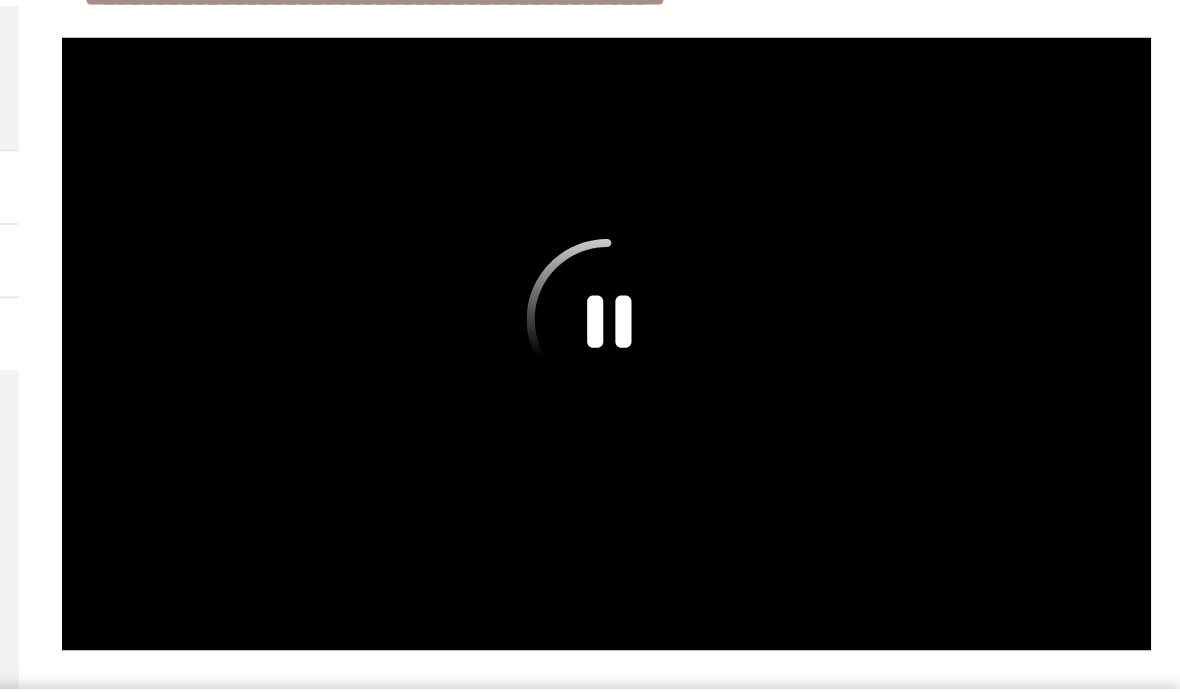 scroll, scrollTop: 198, scrollLeft: 0, axis: vertical 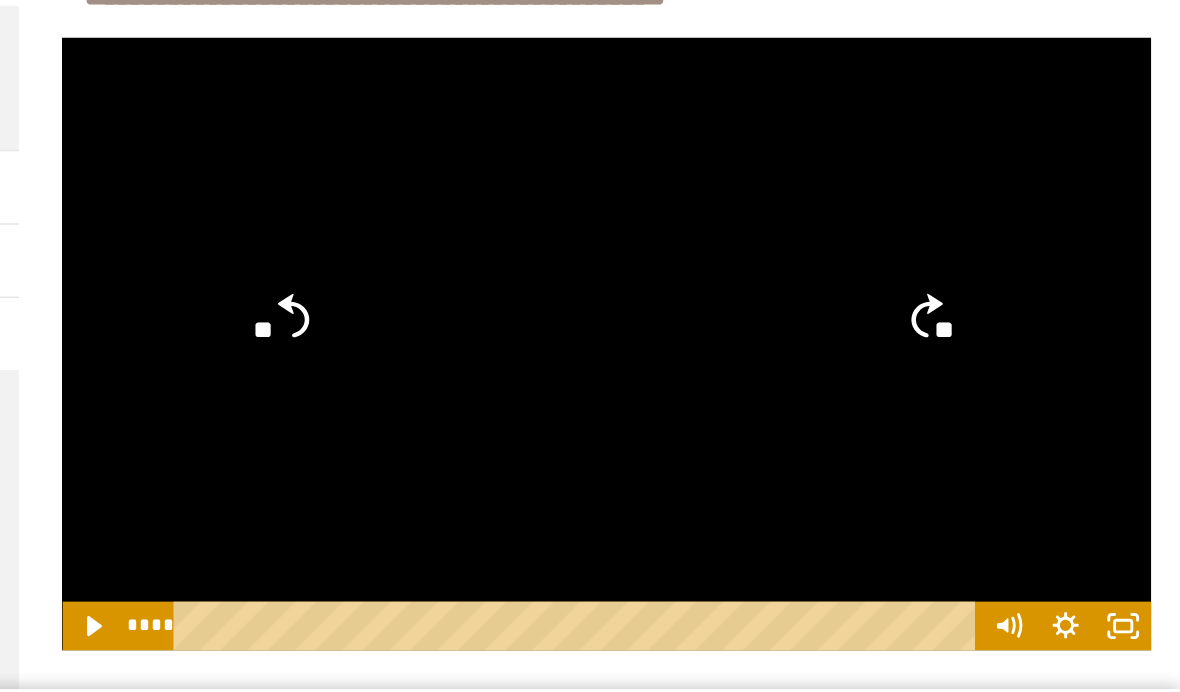click at bounding box center (781, 392) 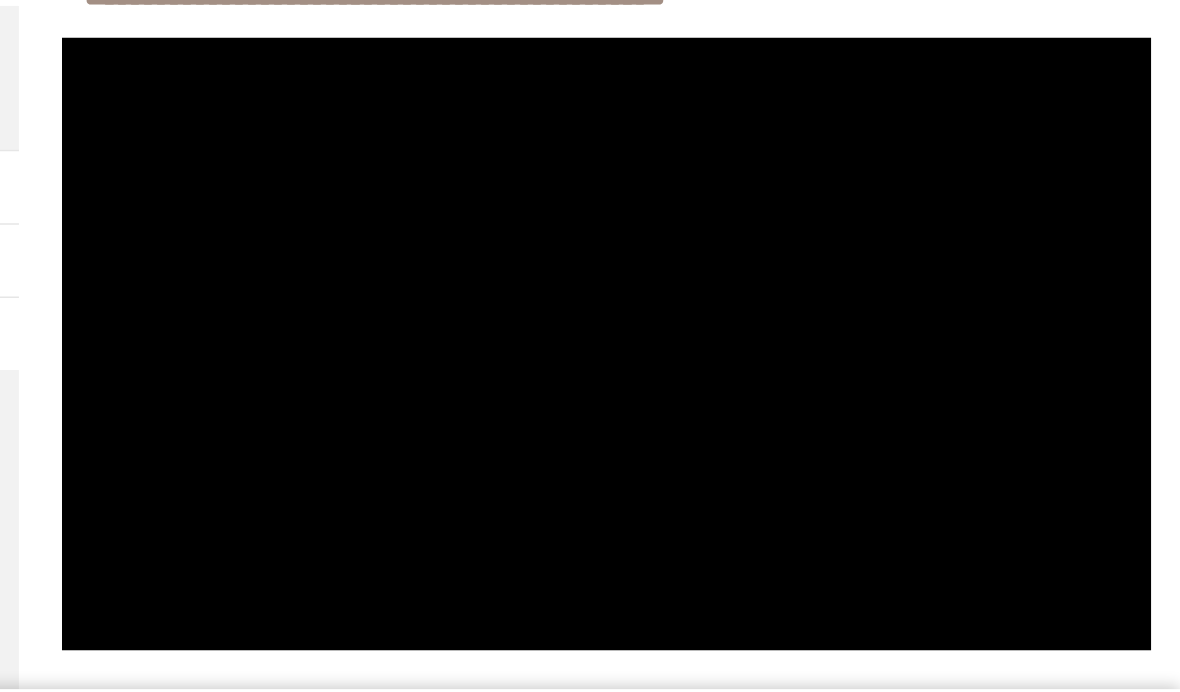 click at bounding box center (781, 392) 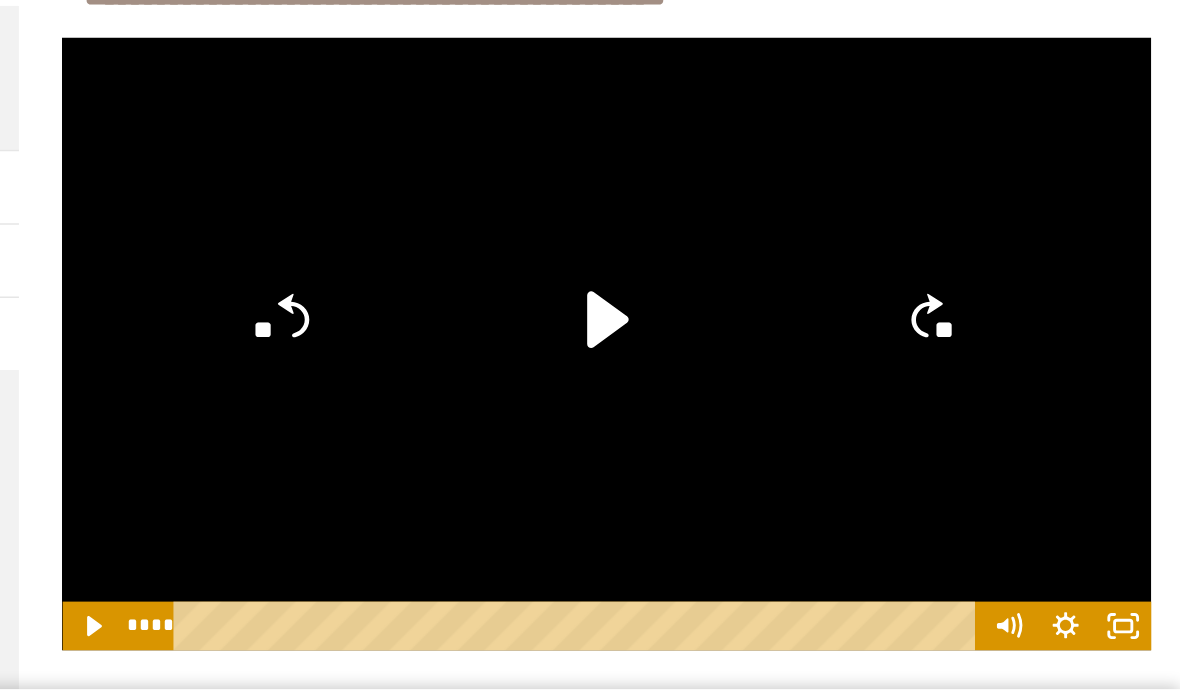 click 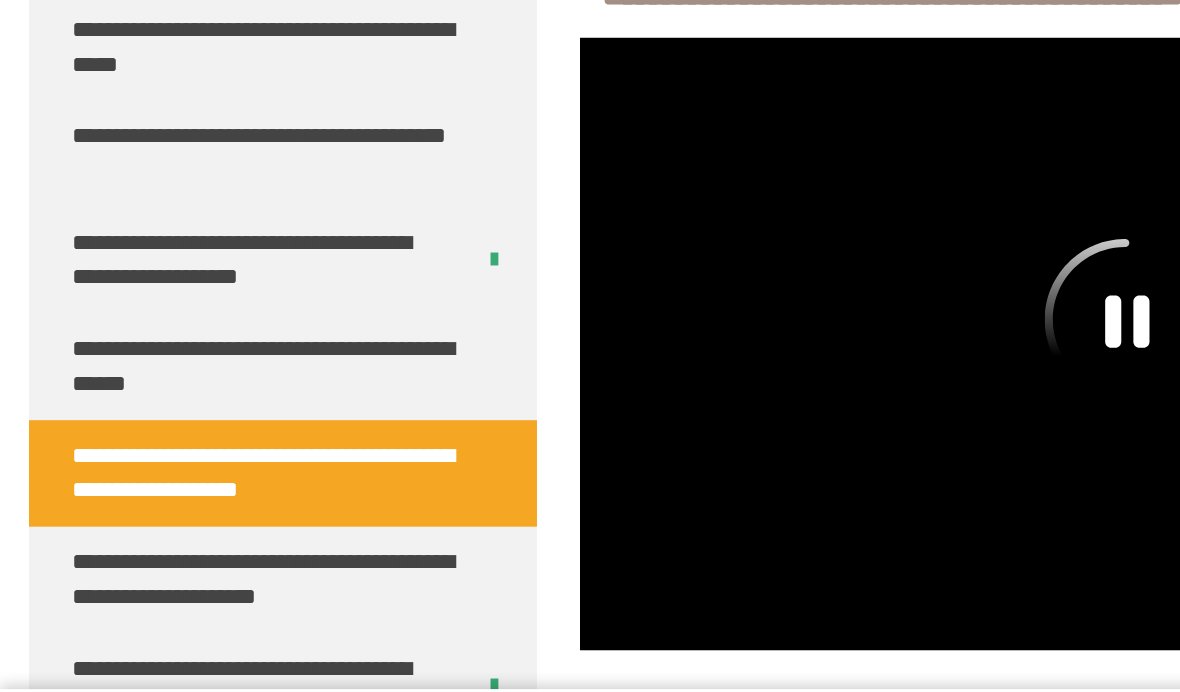 scroll, scrollTop: 1413, scrollLeft: 0, axis: vertical 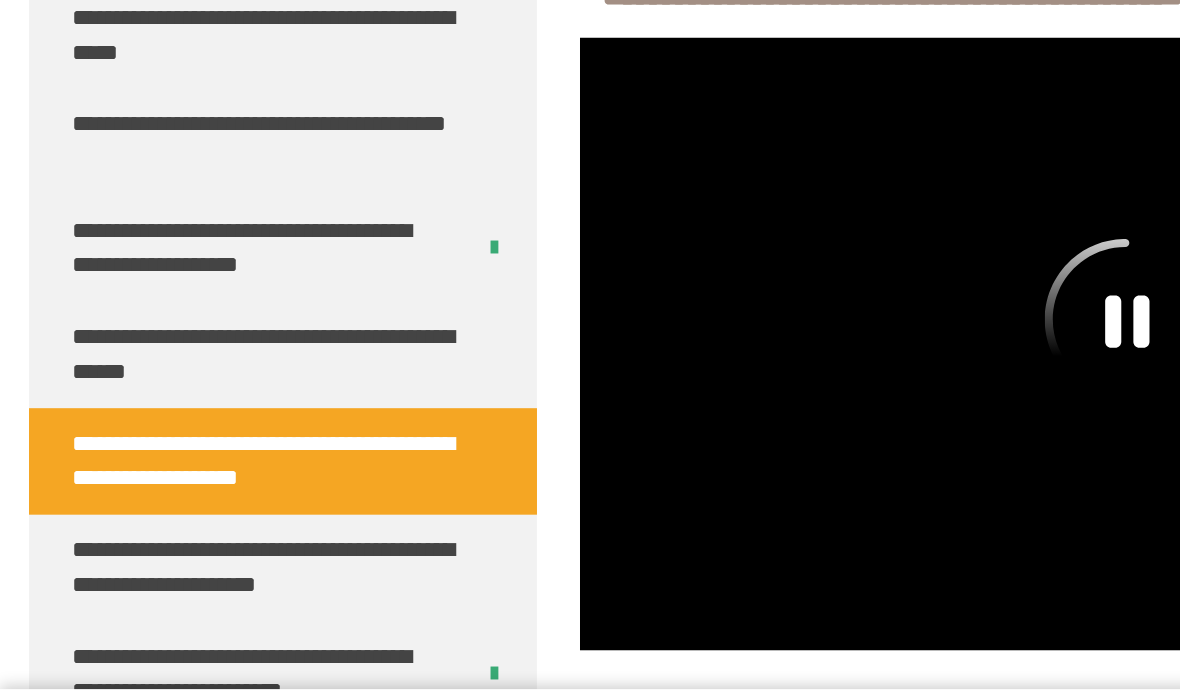 click on "**********" at bounding box center (188, 474) 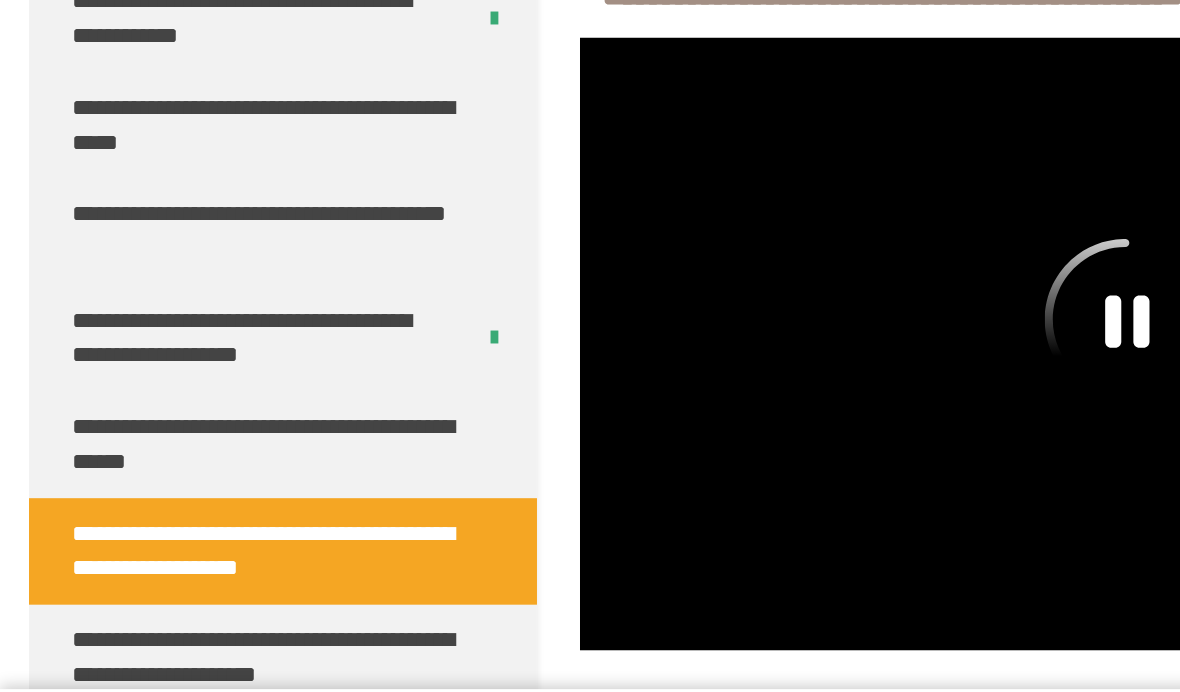 scroll, scrollTop: 0, scrollLeft: 0, axis: both 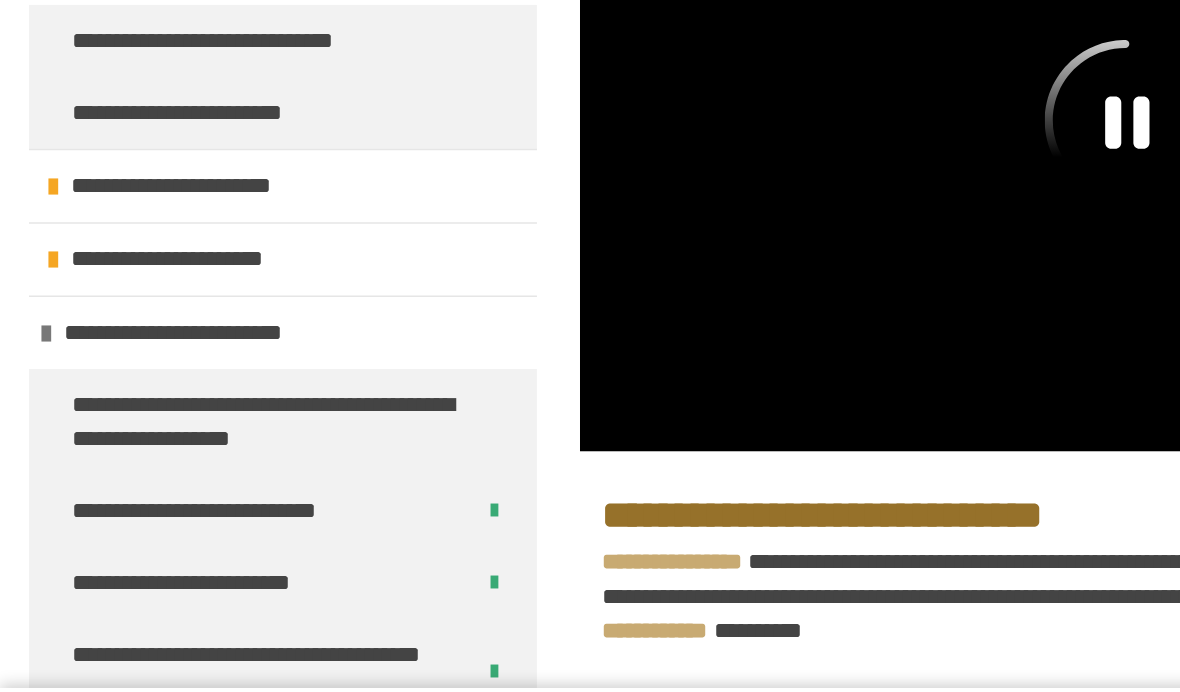 click on "**********" at bounding box center (150, 509) 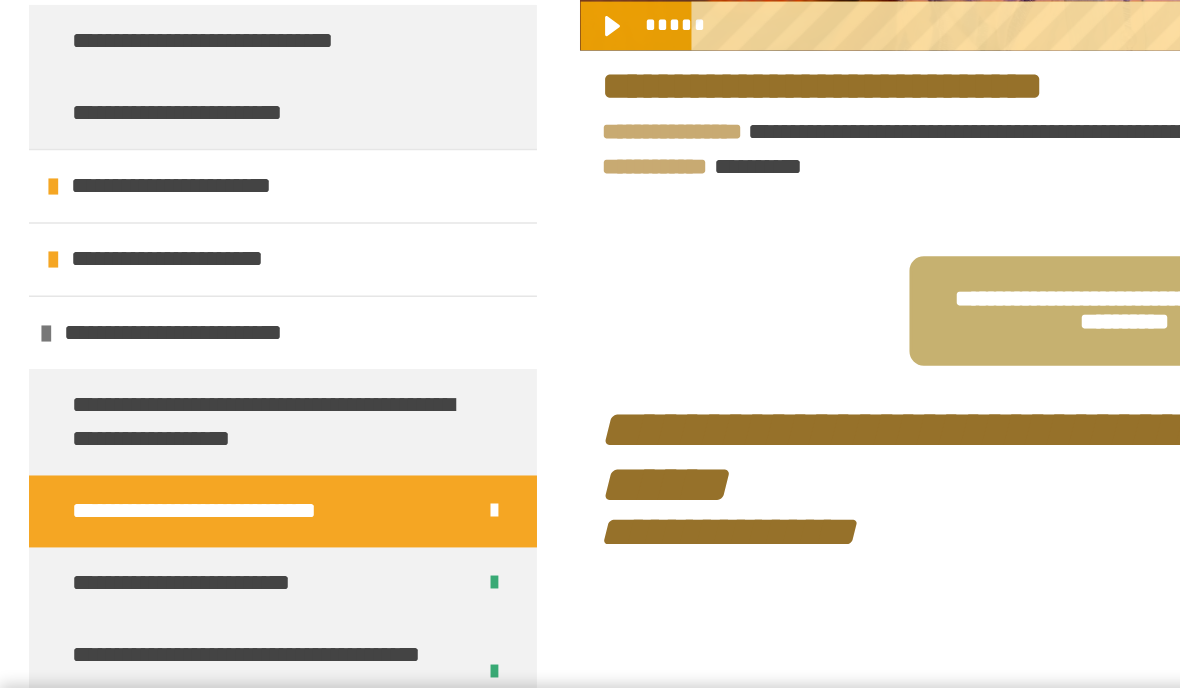 scroll, scrollTop: 649, scrollLeft: 0, axis: vertical 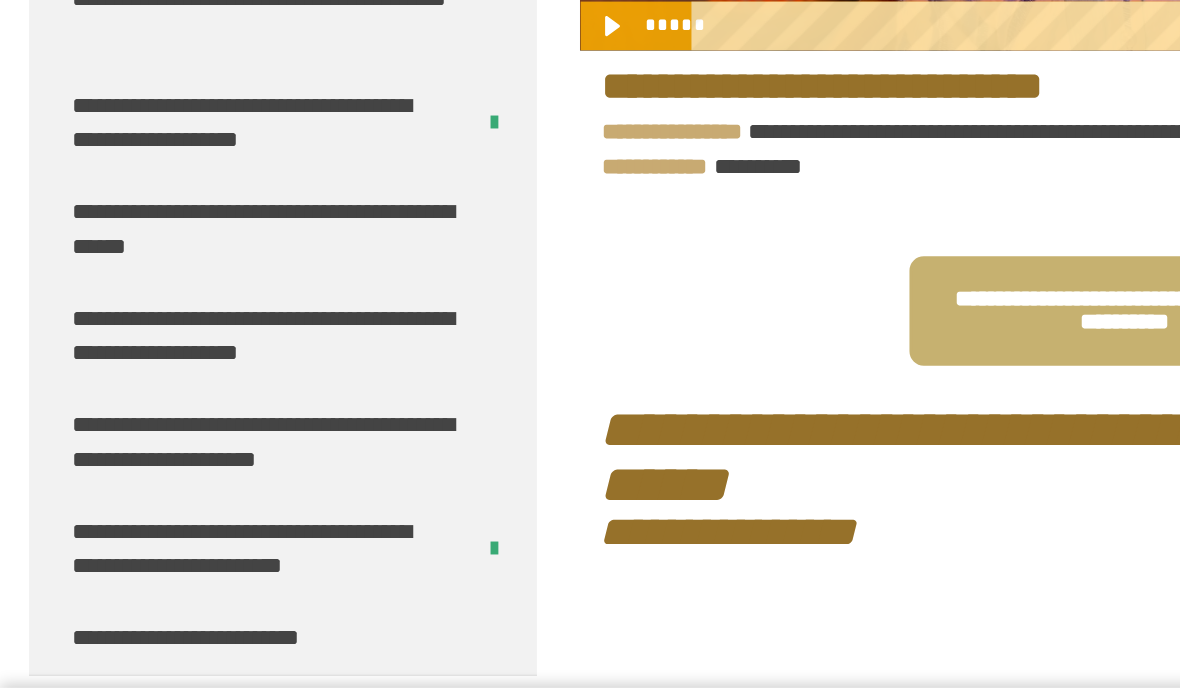 click on "**********" at bounding box center (188, 388) 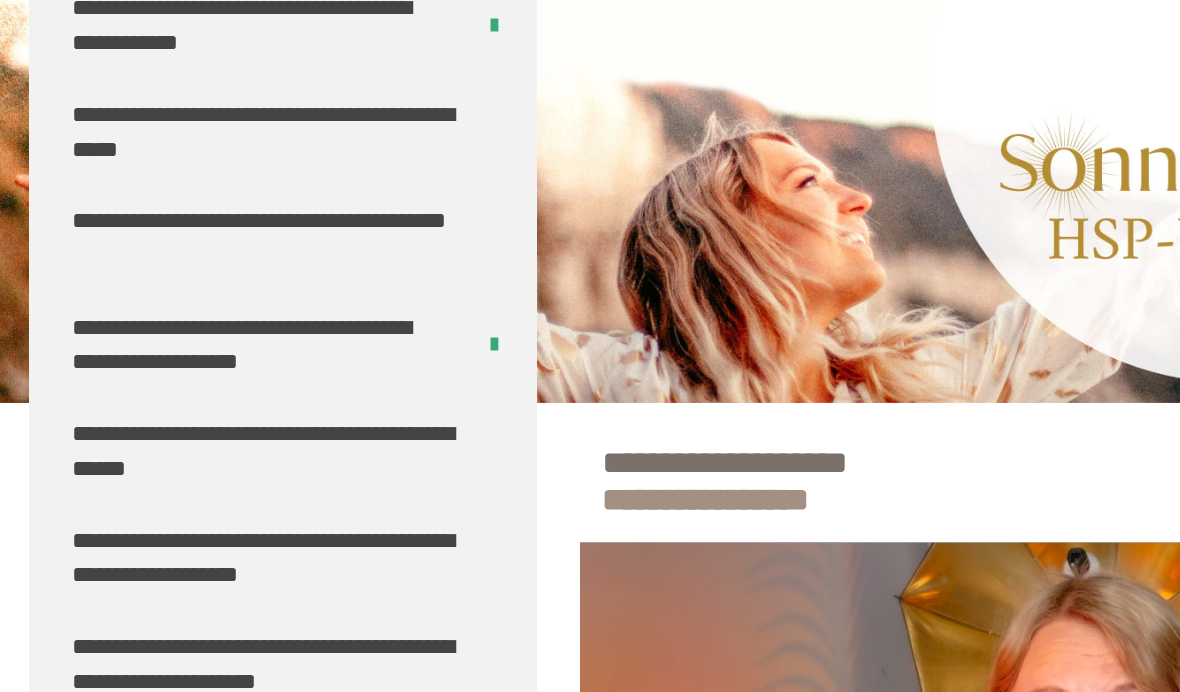 scroll, scrollTop: 0, scrollLeft: 0, axis: both 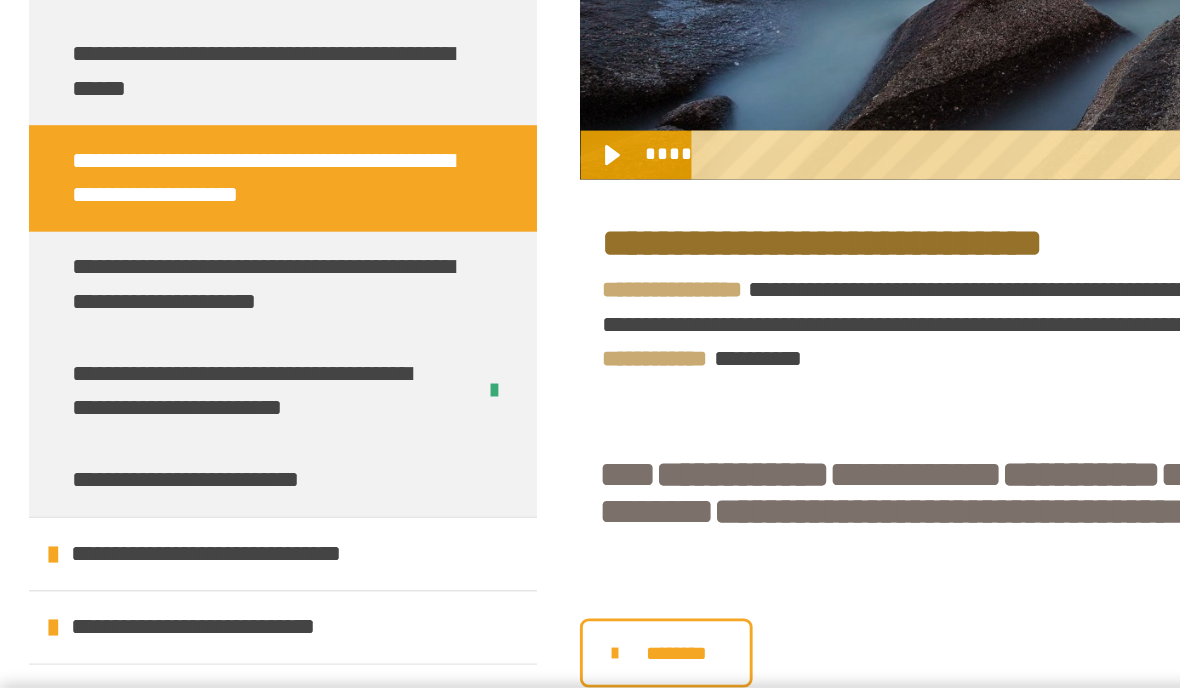 click on "**********" at bounding box center [188, 278] 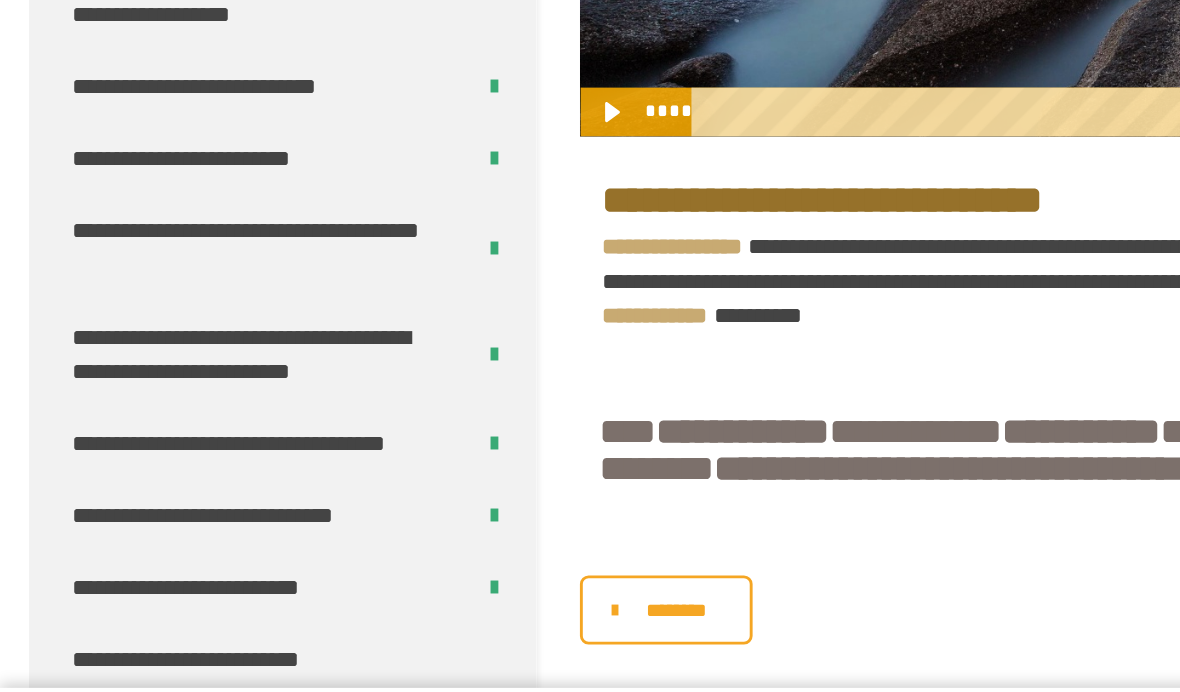 scroll, scrollTop: 0, scrollLeft: 0, axis: both 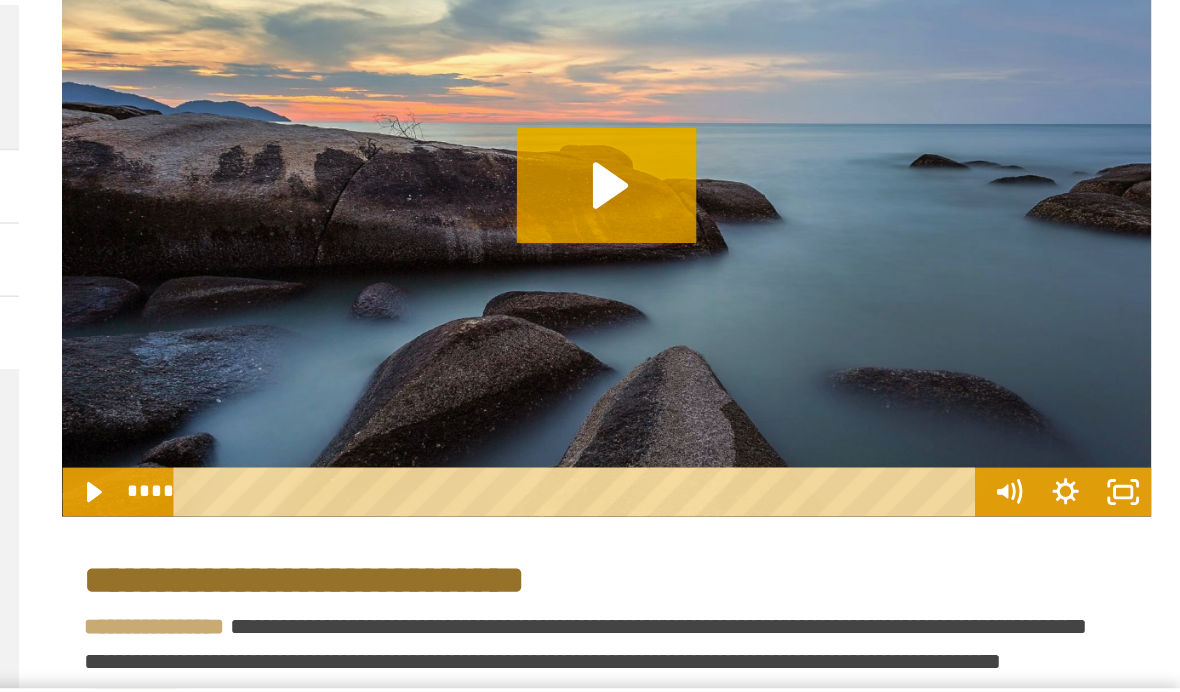 click 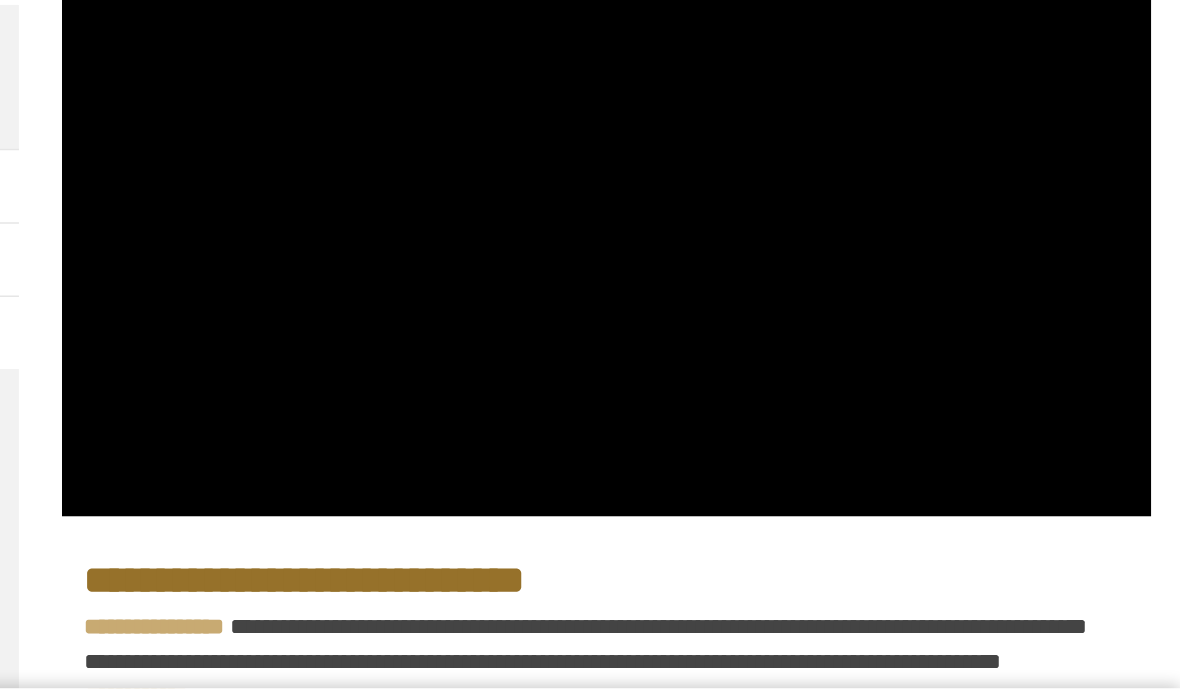 click at bounding box center [781, 300] 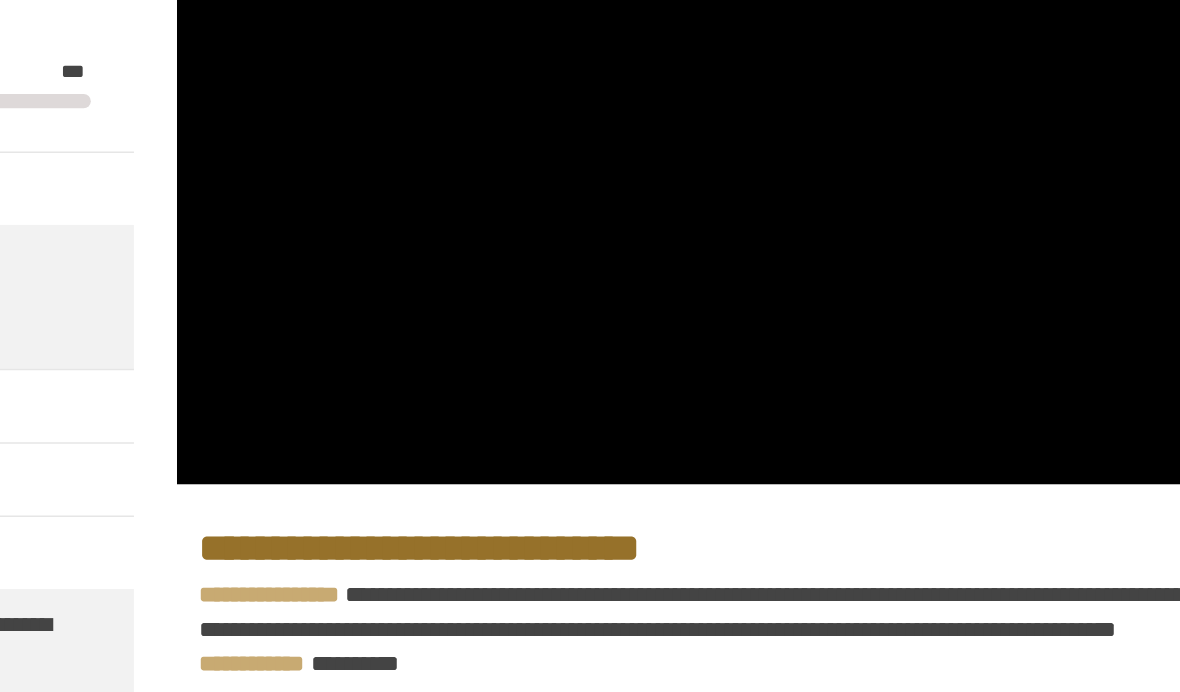 scroll, scrollTop: 452, scrollLeft: 0, axis: vertical 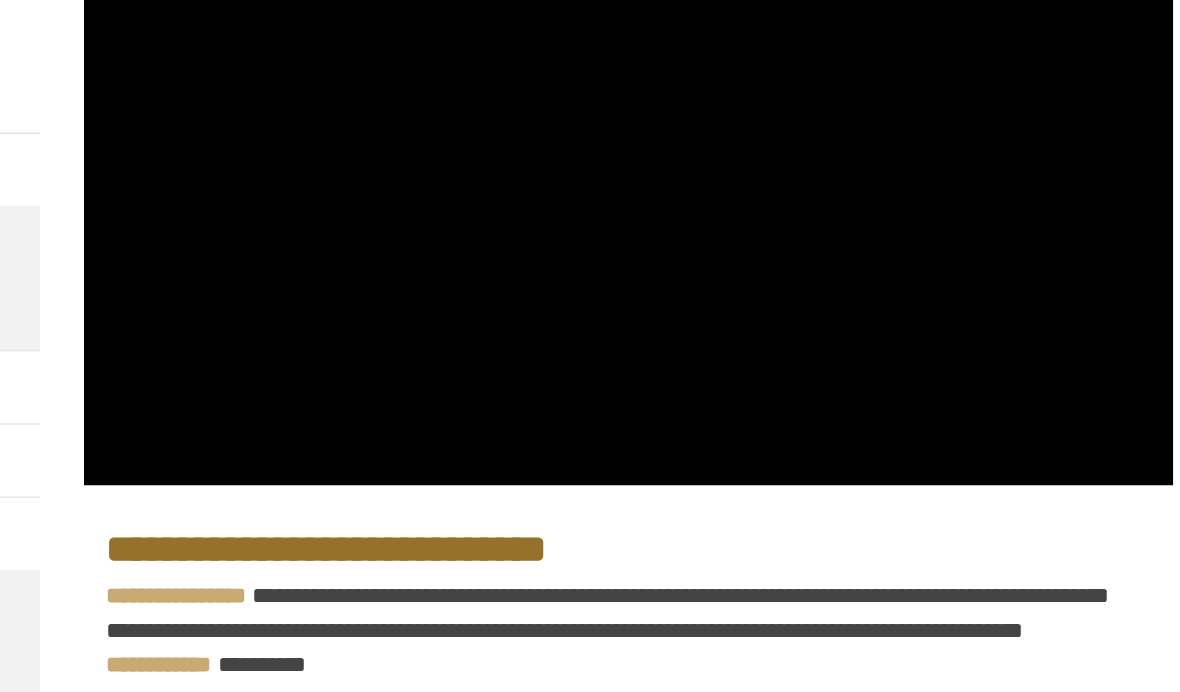 click at bounding box center (781, 138) 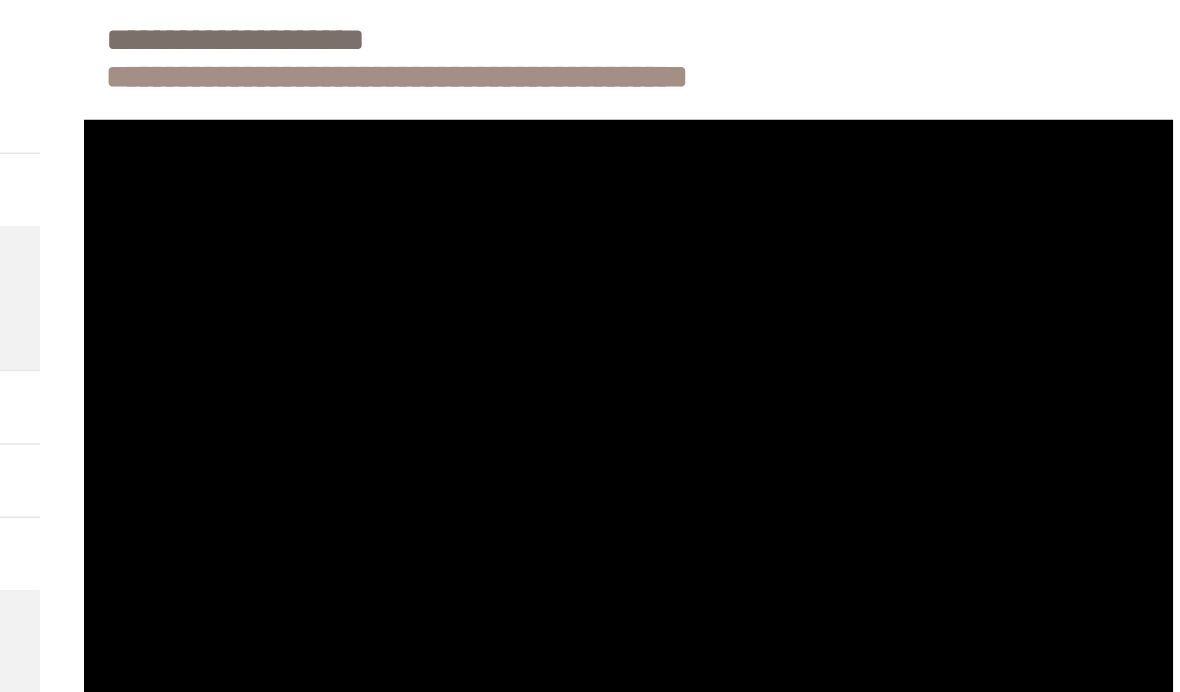 scroll, scrollTop: 293, scrollLeft: 0, axis: vertical 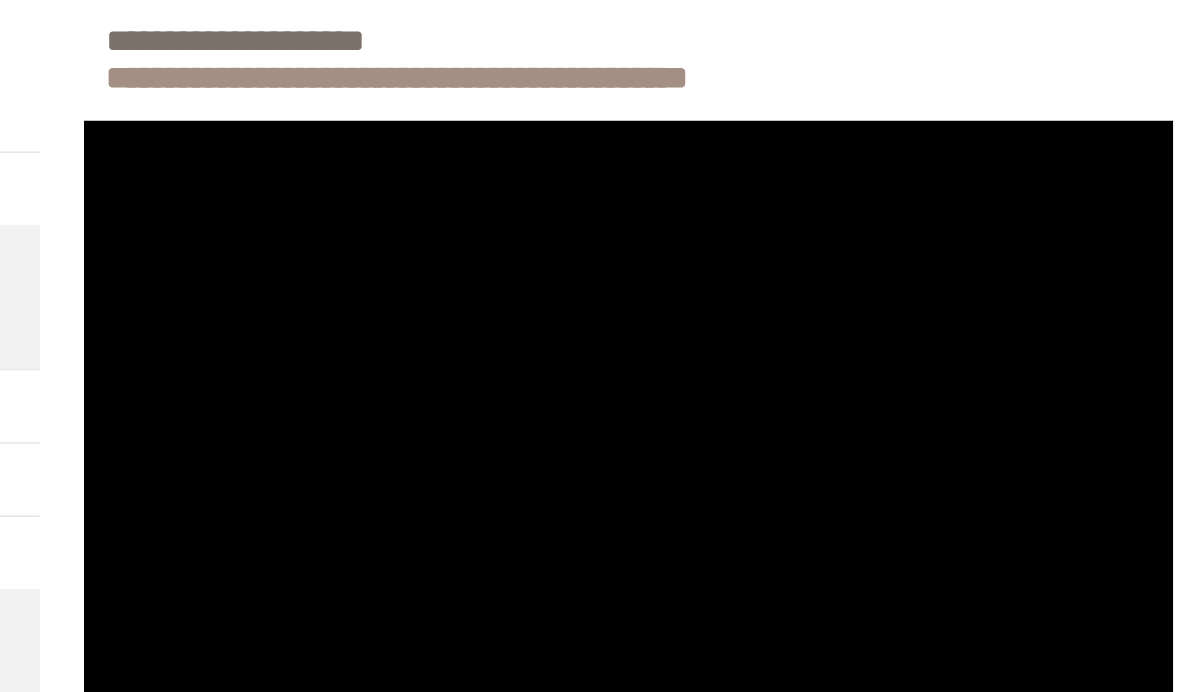 click at bounding box center [781, 297] 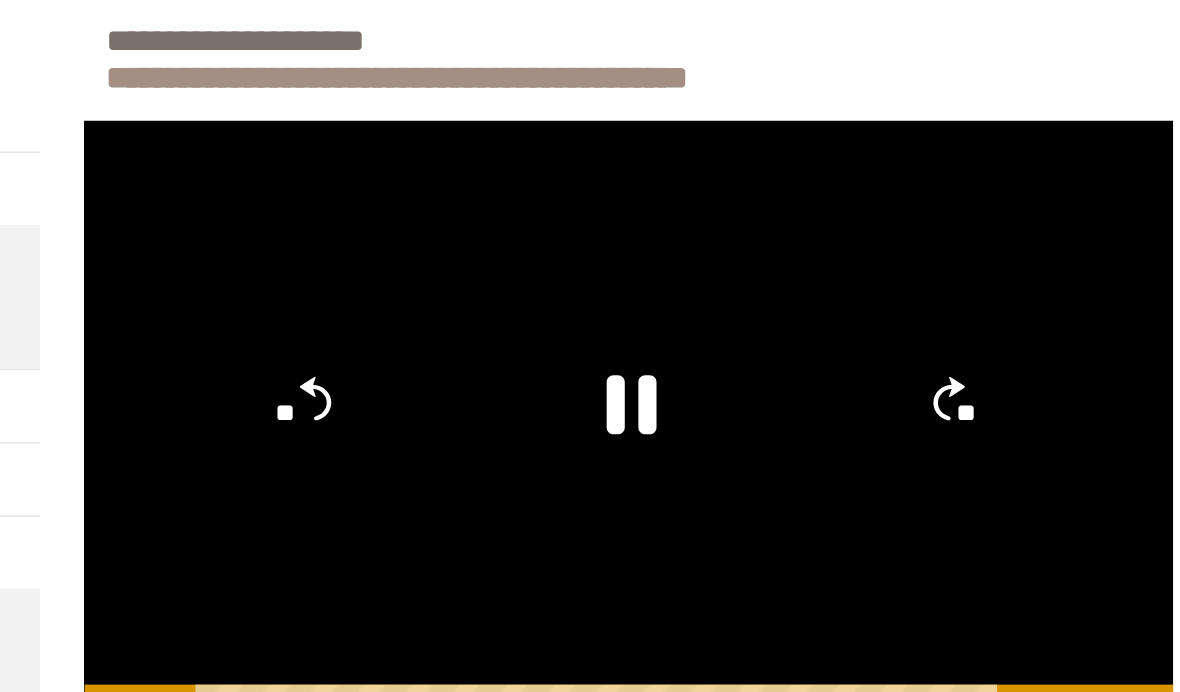 click 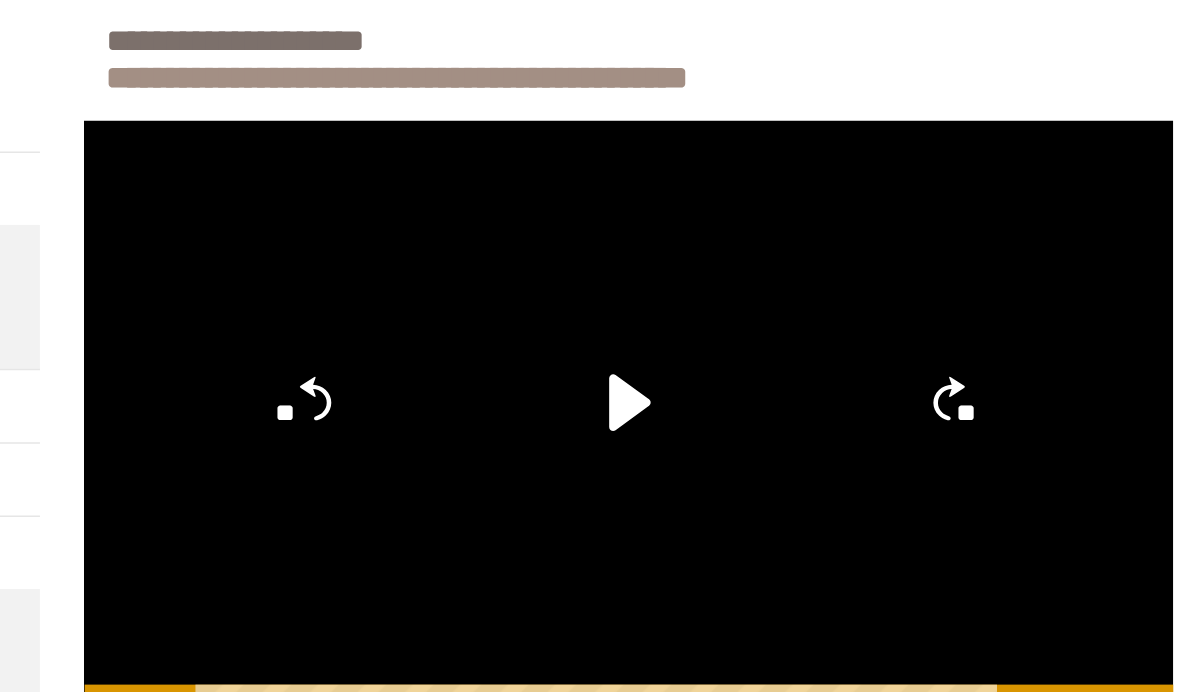 click 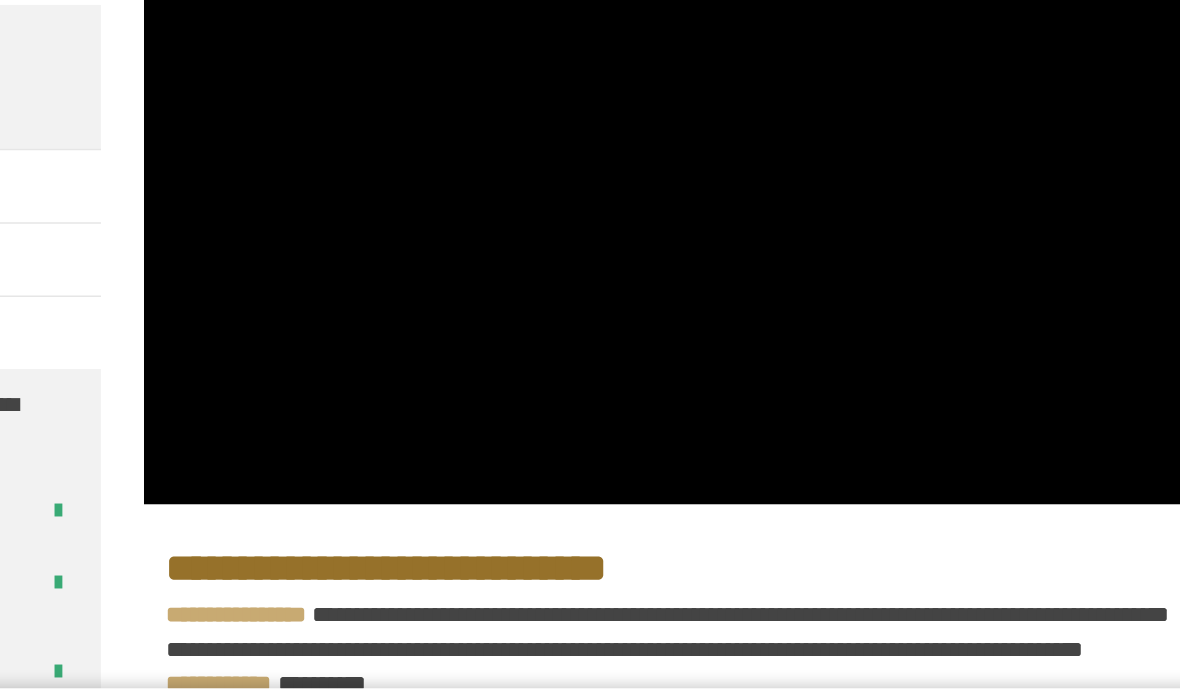 scroll, scrollTop: 554, scrollLeft: 0, axis: vertical 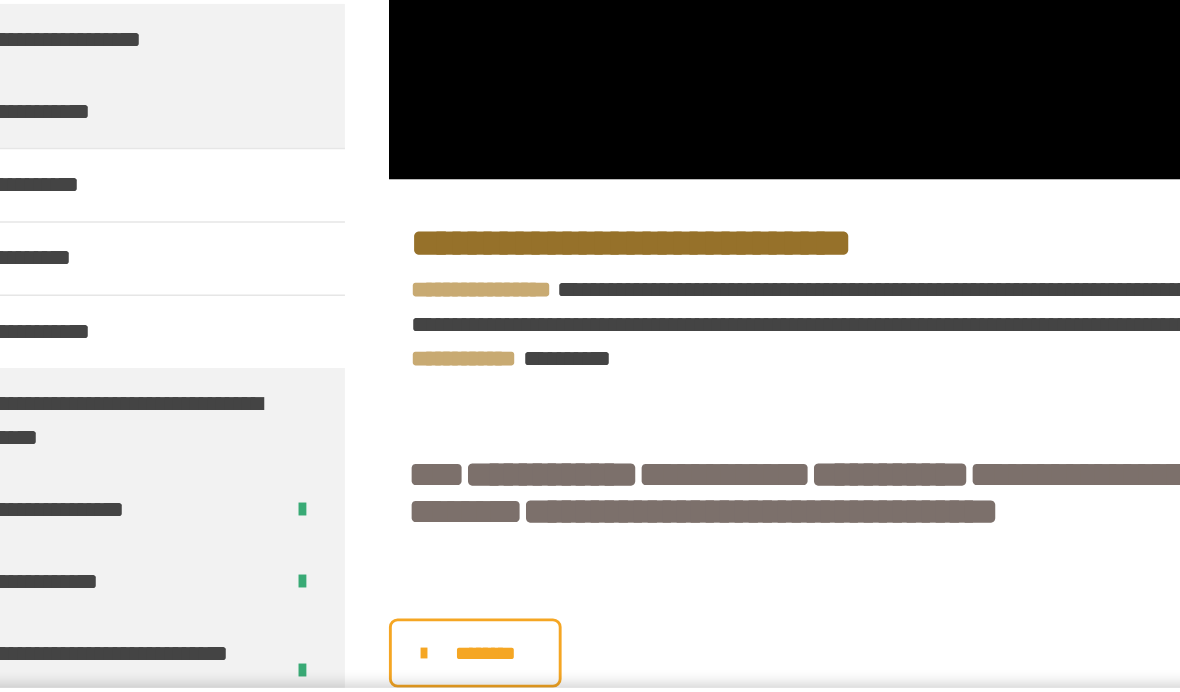 click on "********" at bounding box center (470, 608) 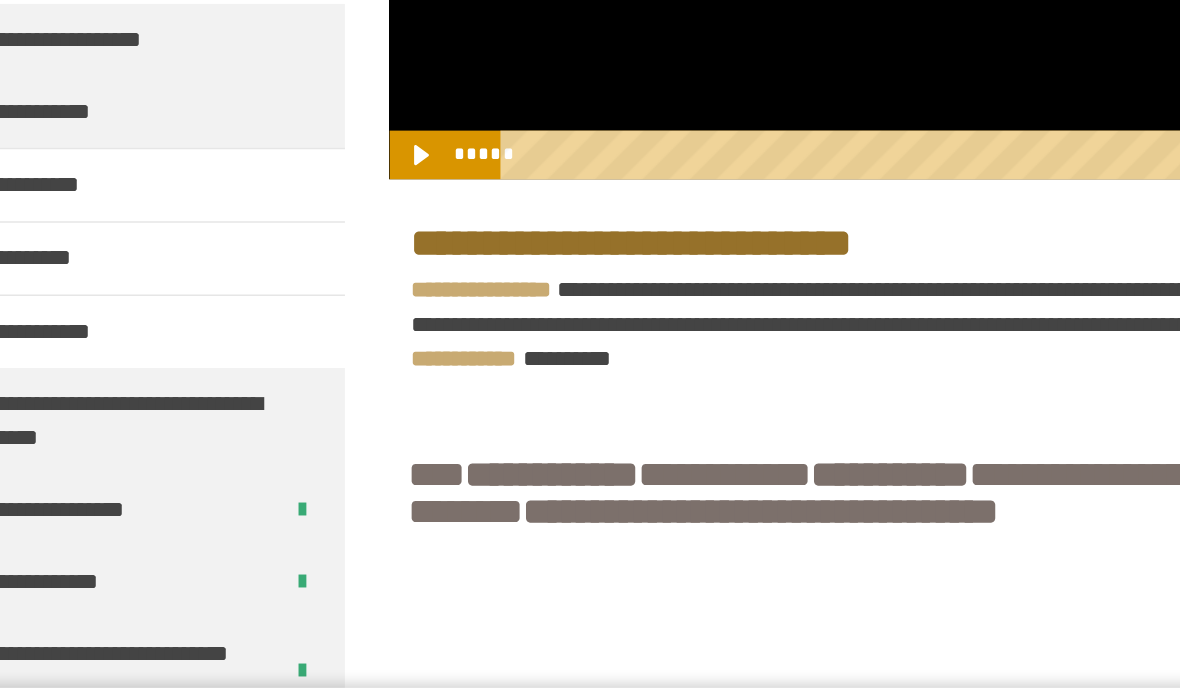 click on "********" at bounding box center (781, 608) 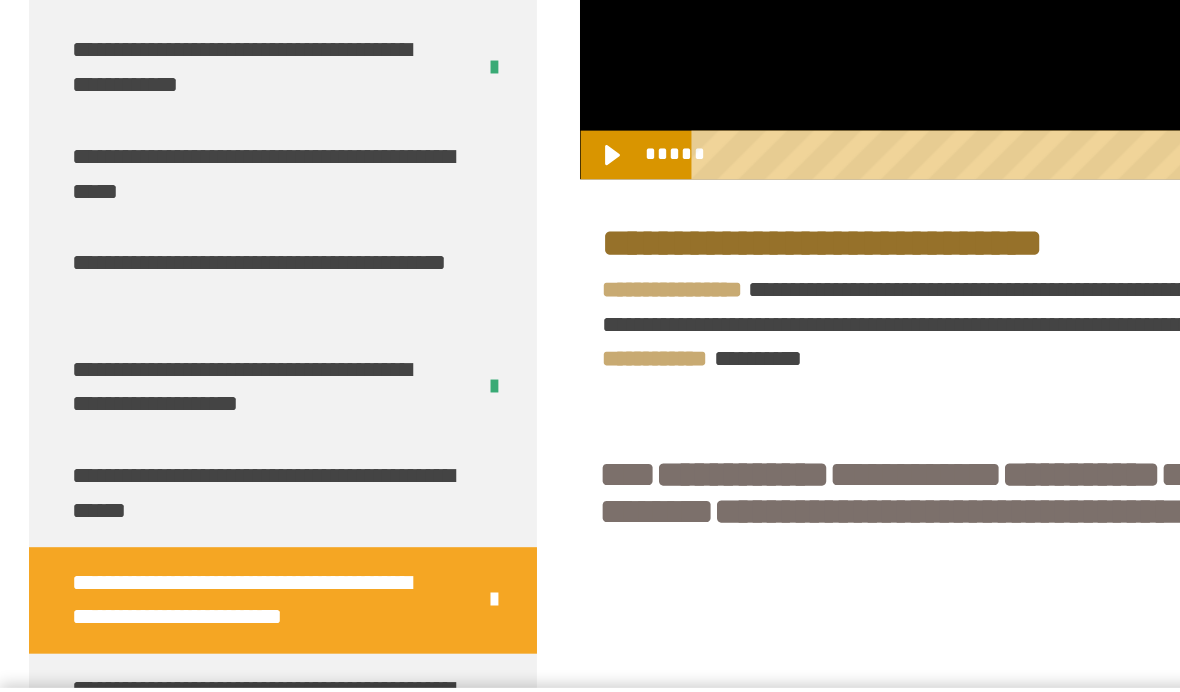 scroll, scrollTop: 1328, scrollLeft: 0, axis: vertical 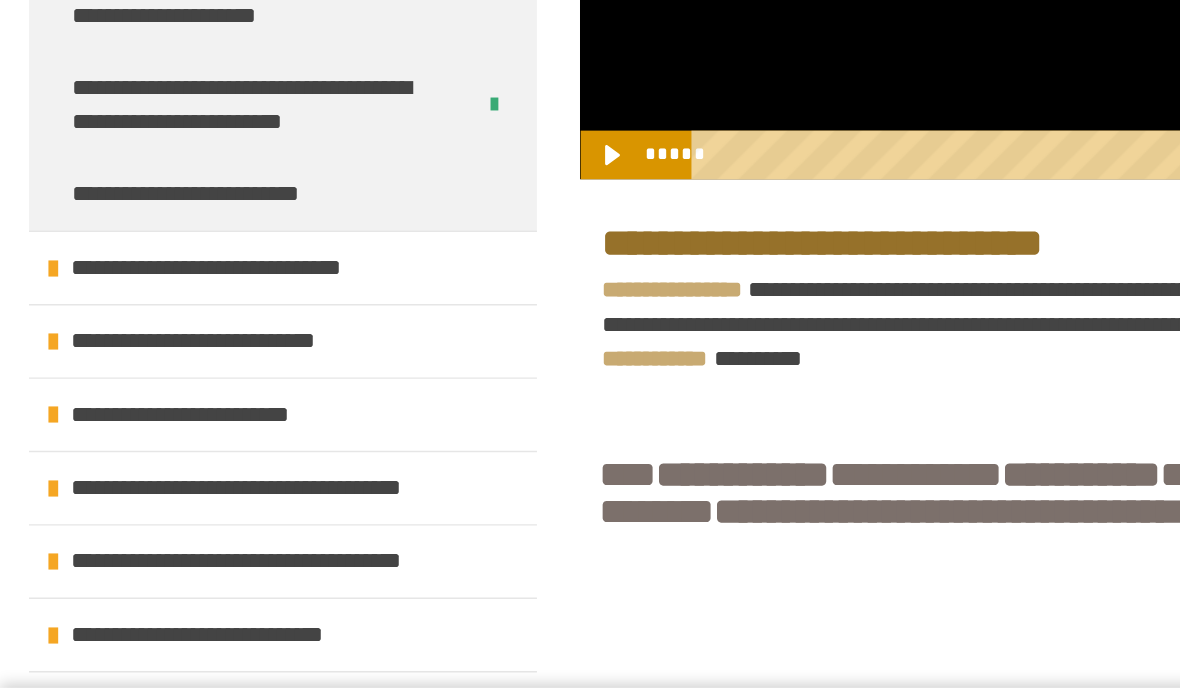 click on "********" at bounding box center (781, 608) 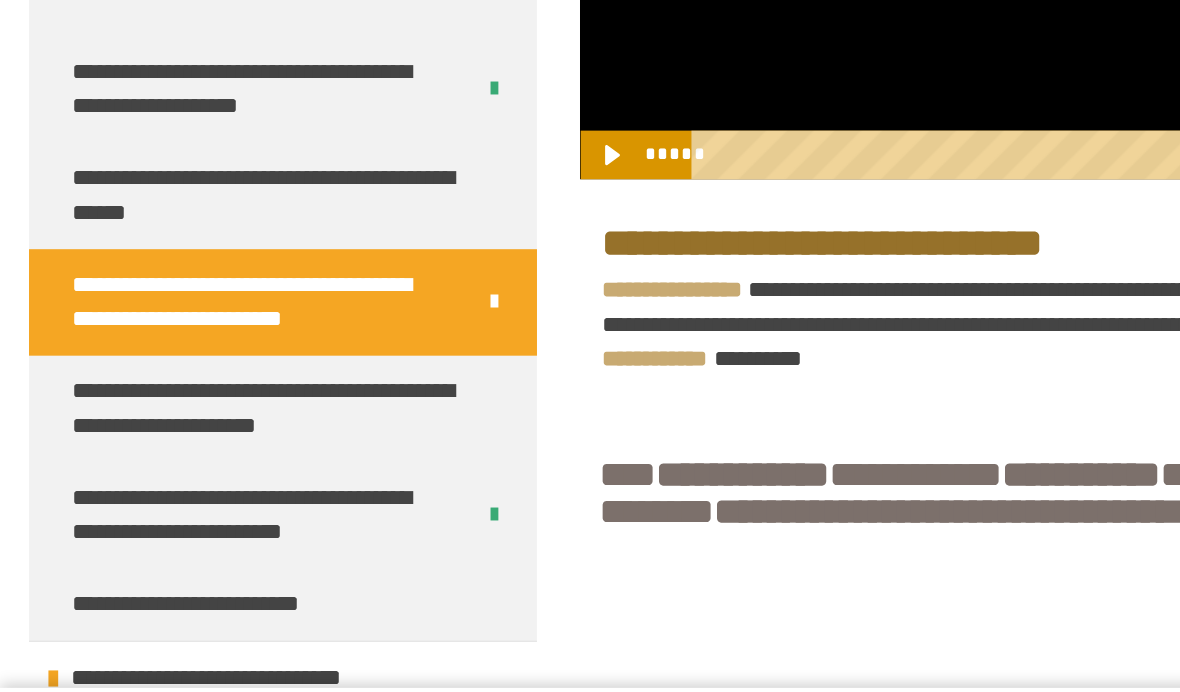 scroll, scrollTop: 1518, scrollLeft: 0, axis: vertical 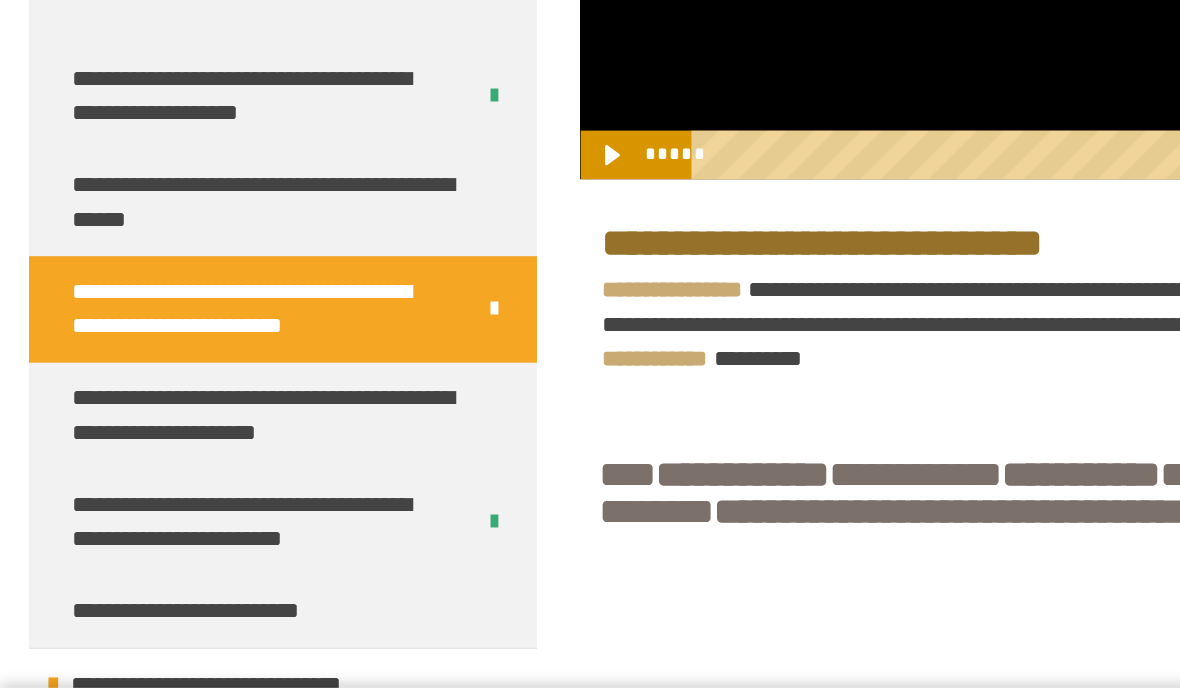 click on "**********" at bounding box center (188, 443) 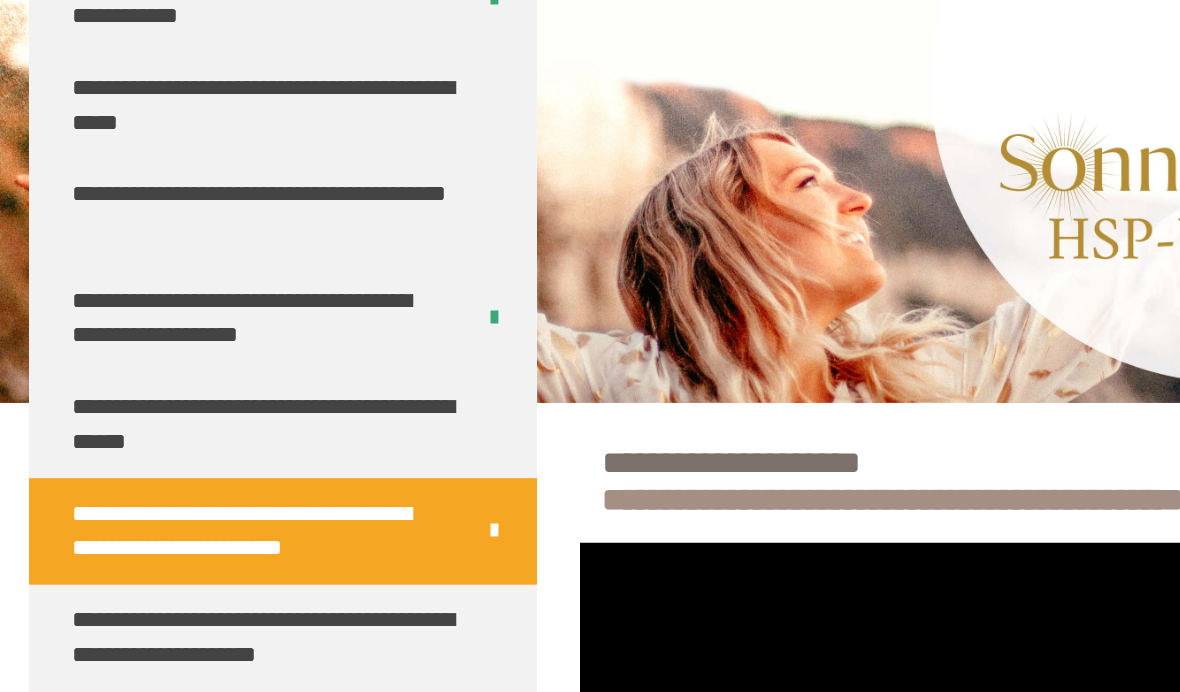 scroll, scrollTop: 0, scrollLeft: 0, axis: both 